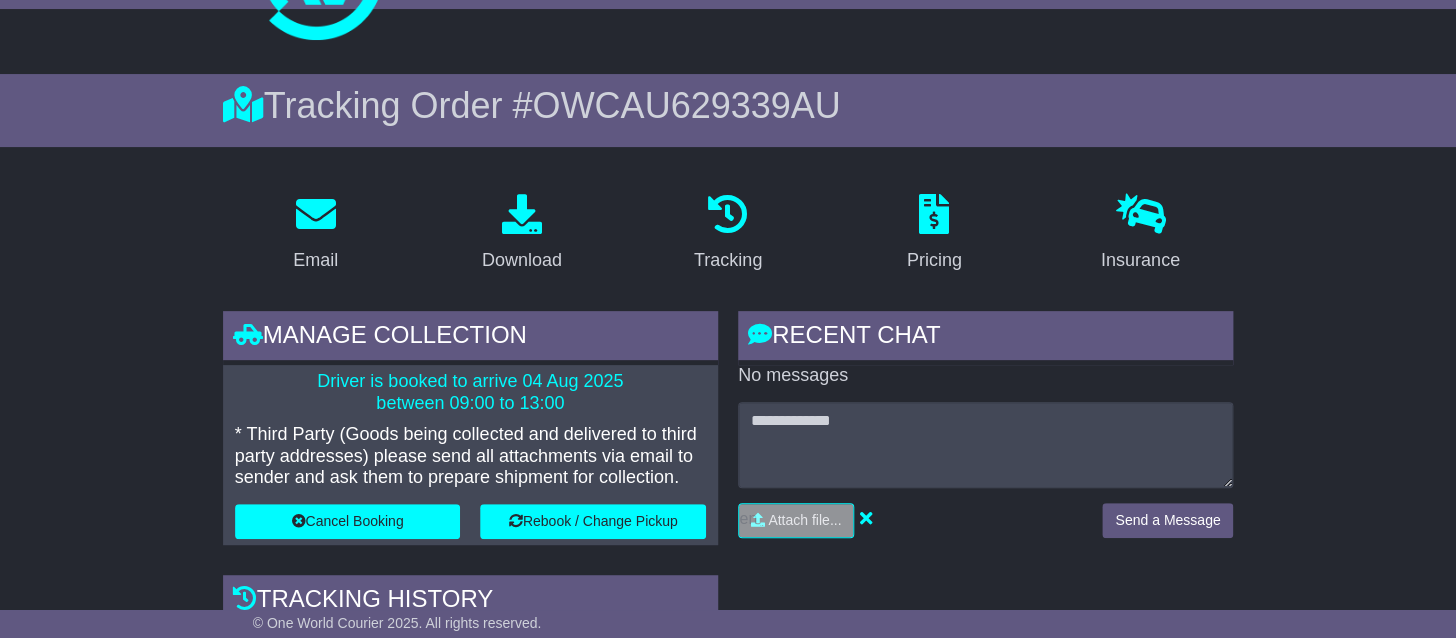 scroll, scrollTop: 0, scrollLeft: 0, axis: both 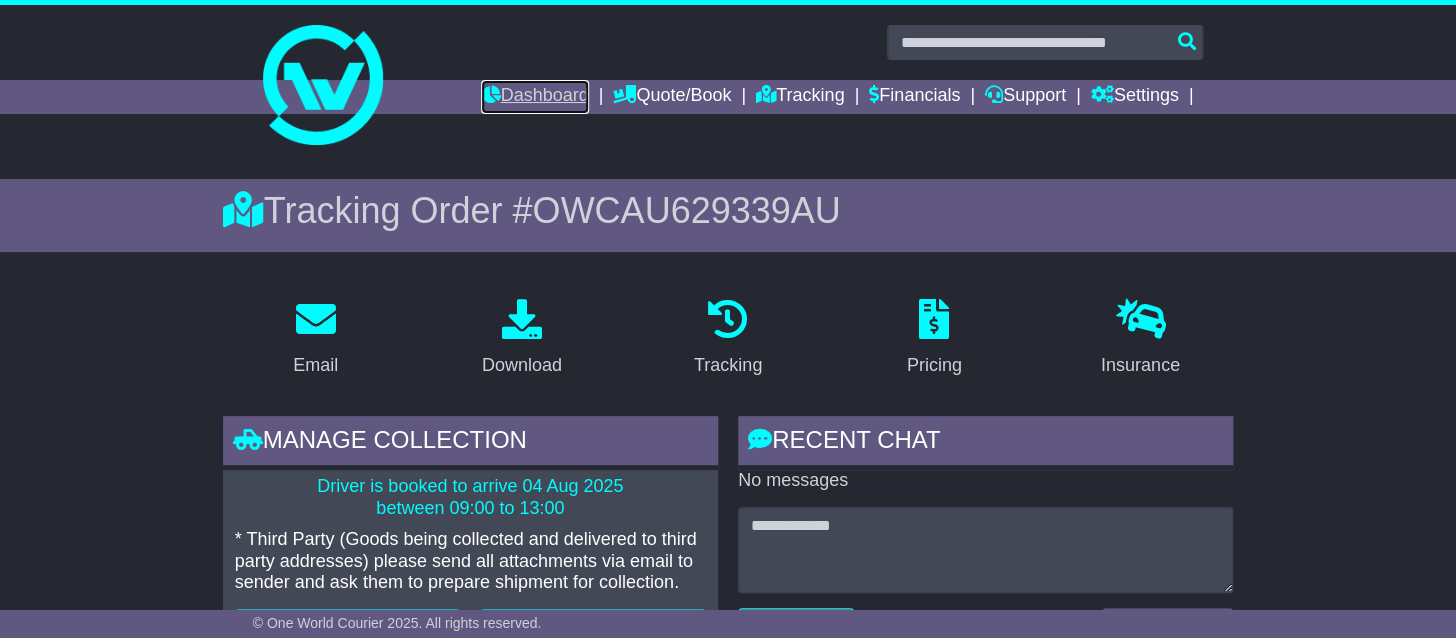 click on "Dashboard" at bounding box center (534, 97) 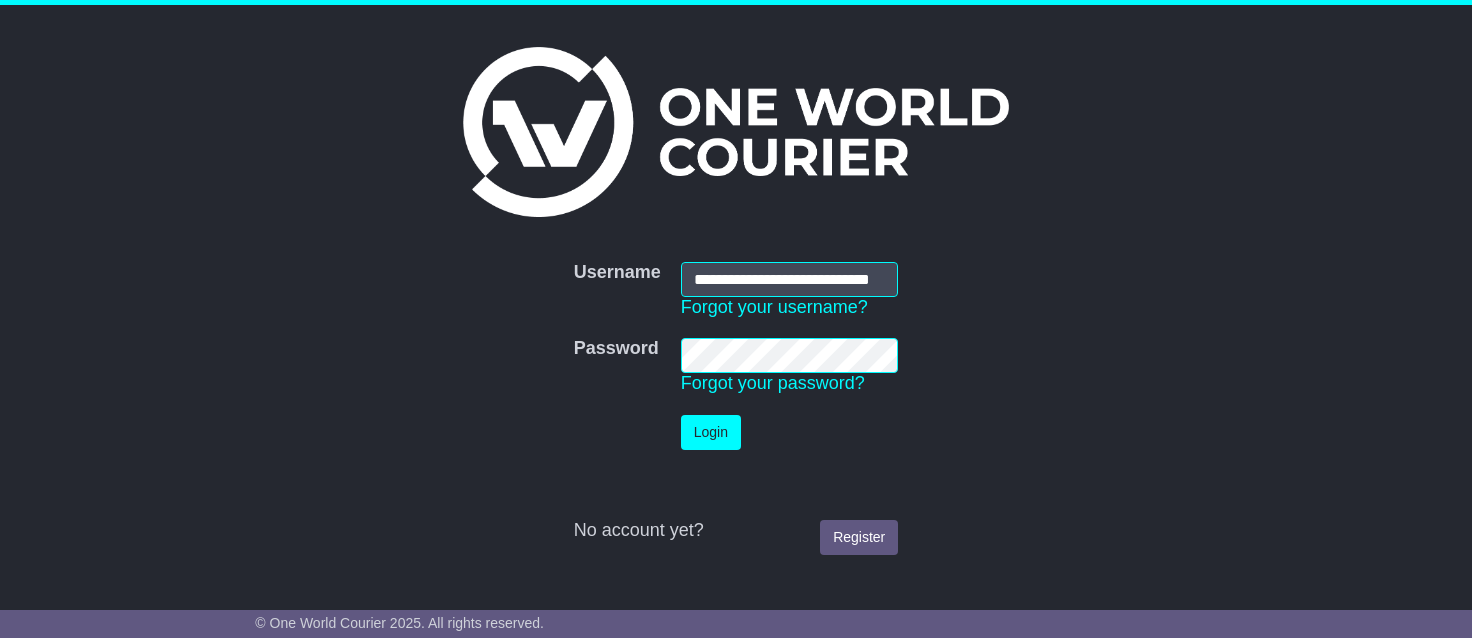 scroll, scrollTop: 0, scrollLeft: 0, axis: both 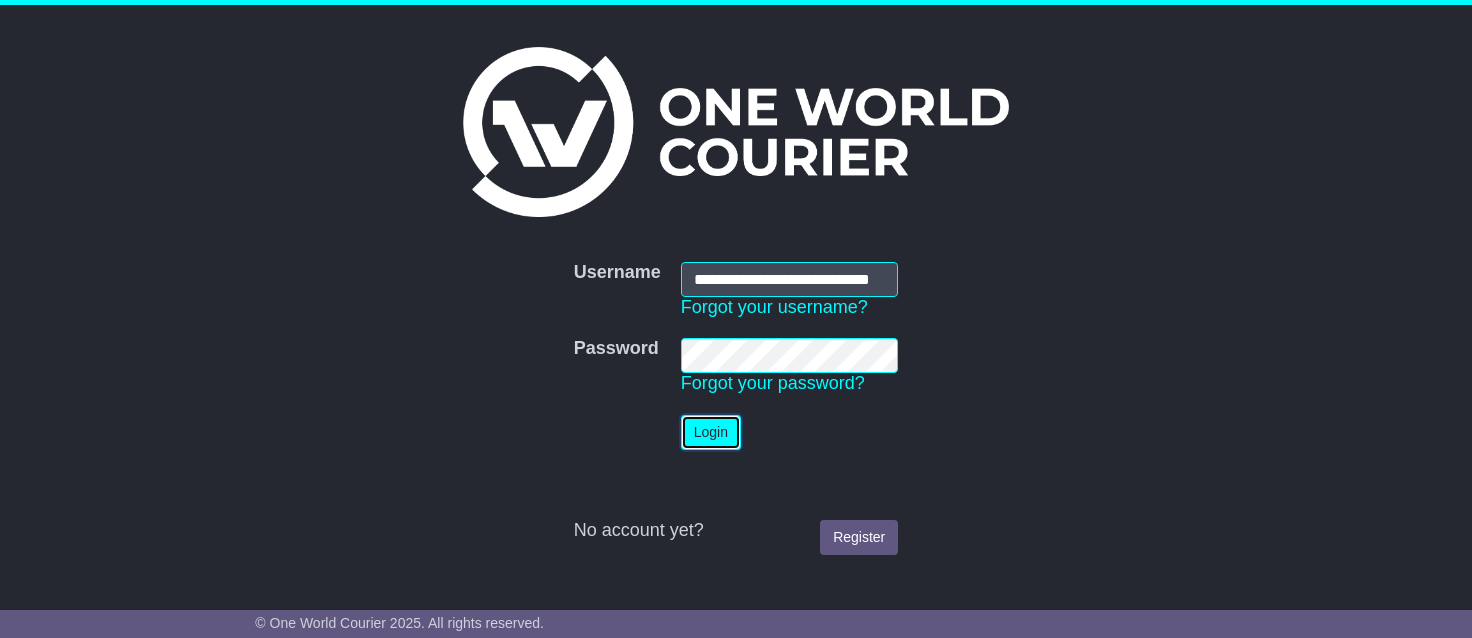 click on "Login" at bounding box center [711, 432] 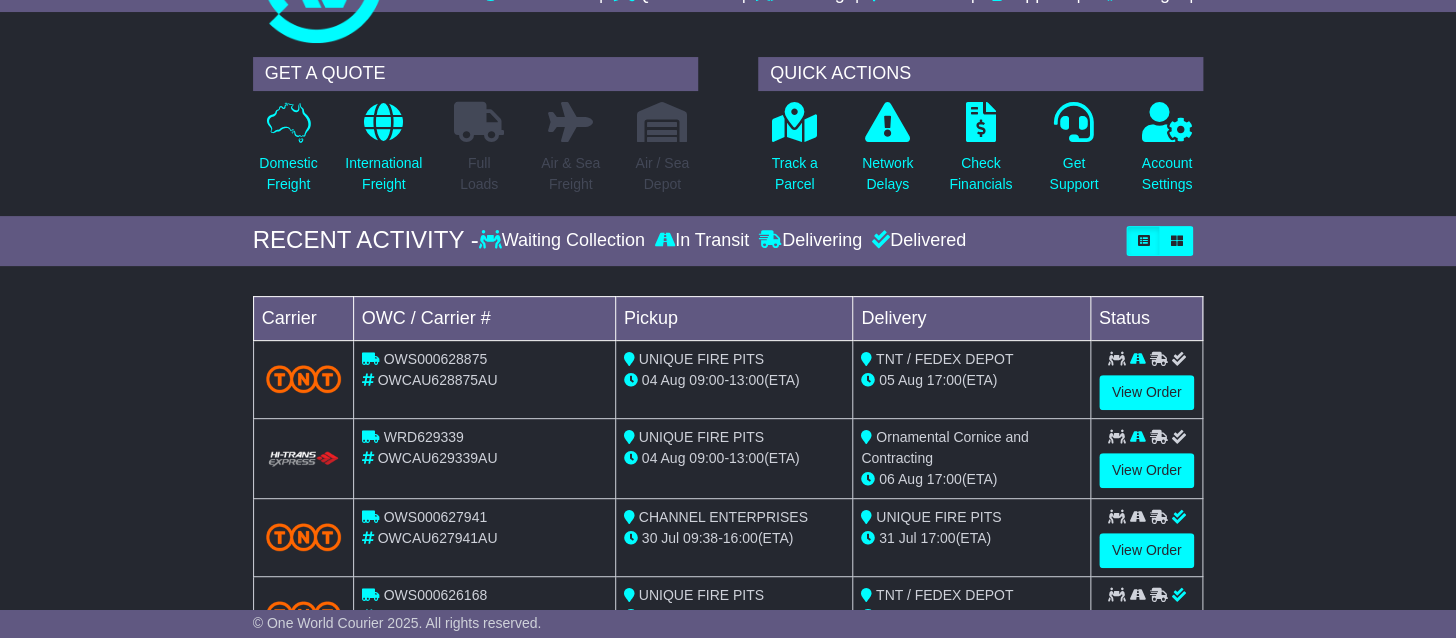 scroll, scrollTop: 0, scrollLeft: 0, axis: both 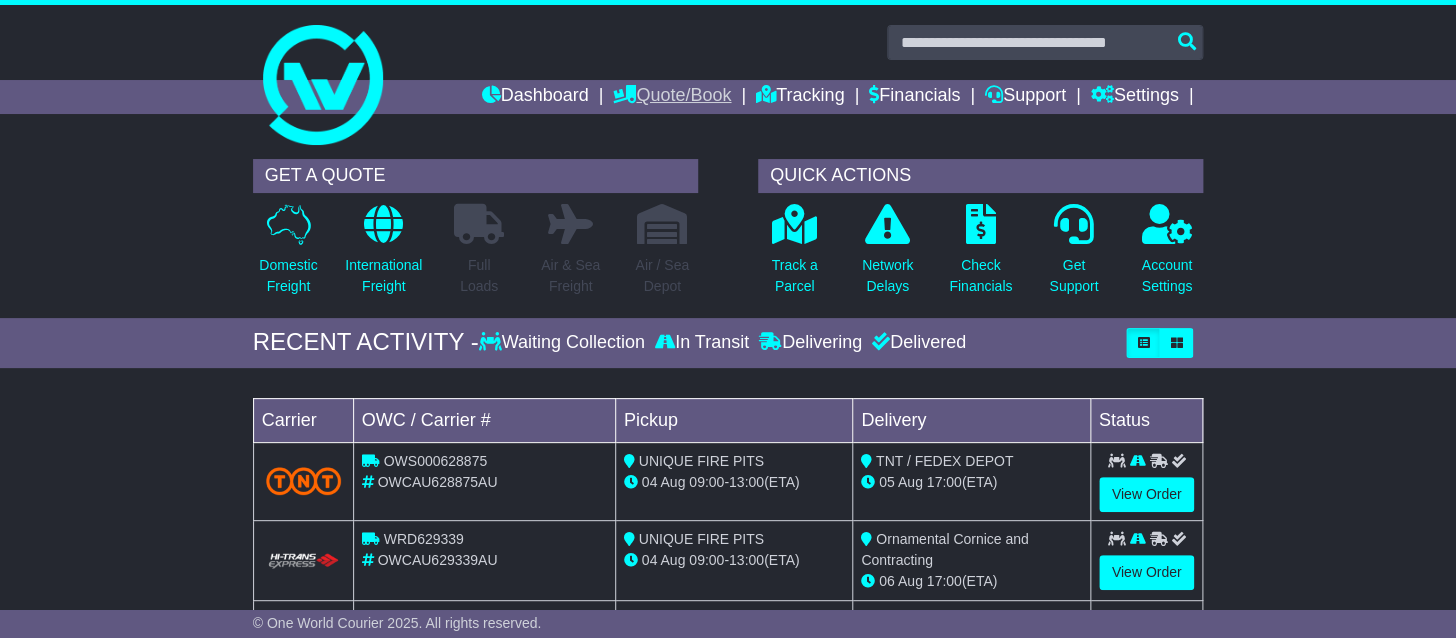 click on "Quote/Book" at bounding box center [672, 97] 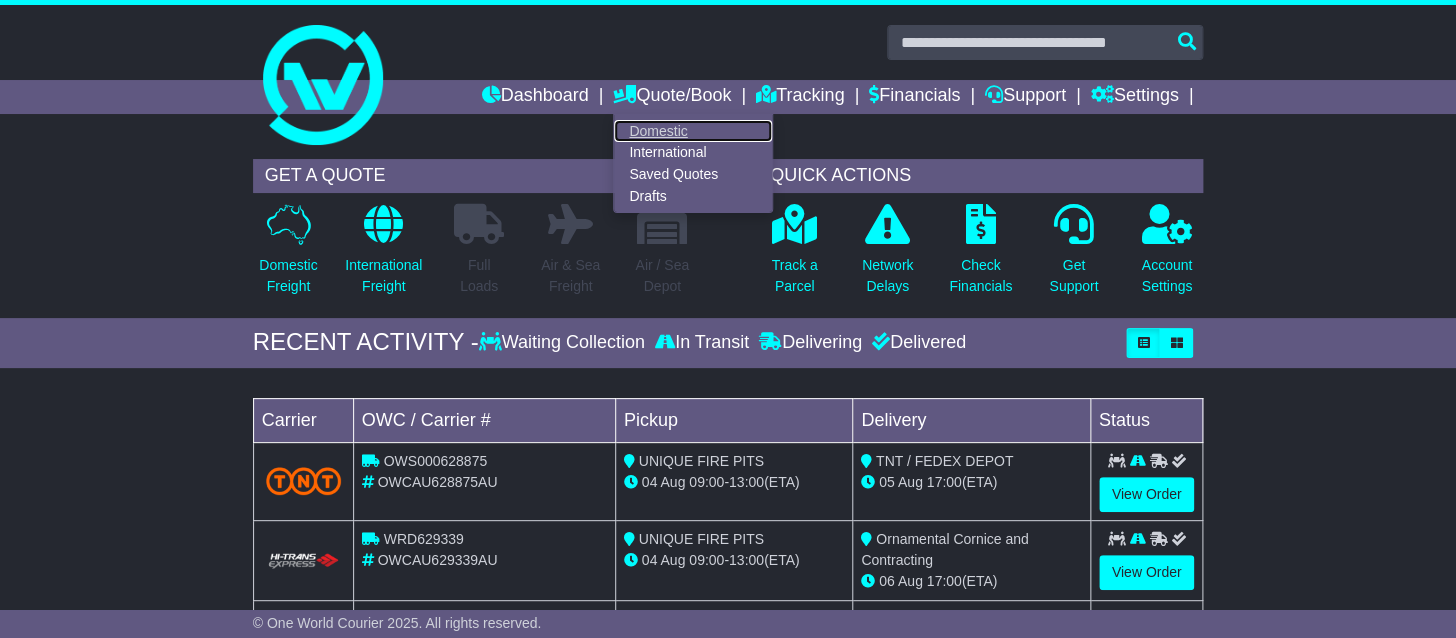 click on "Domestic" at bounding box center (693, 131) 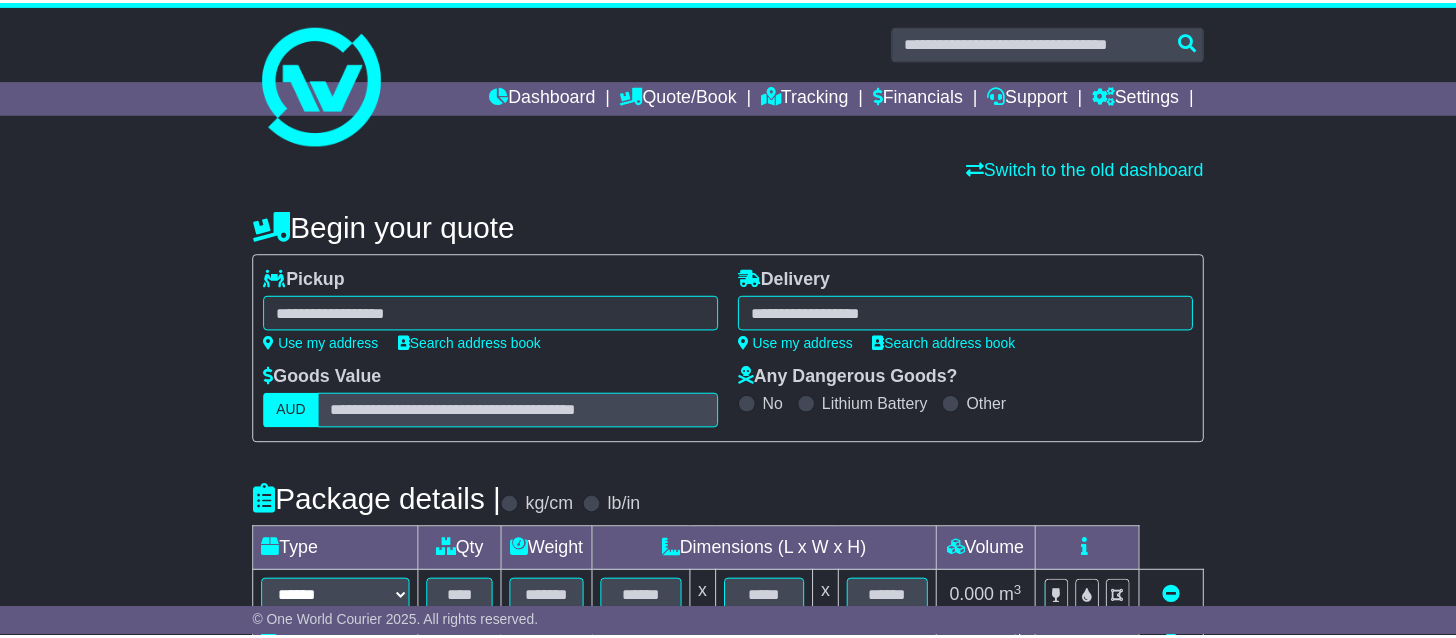 scroll, scrollTop: 0, scrollLeft: 0, axis: both 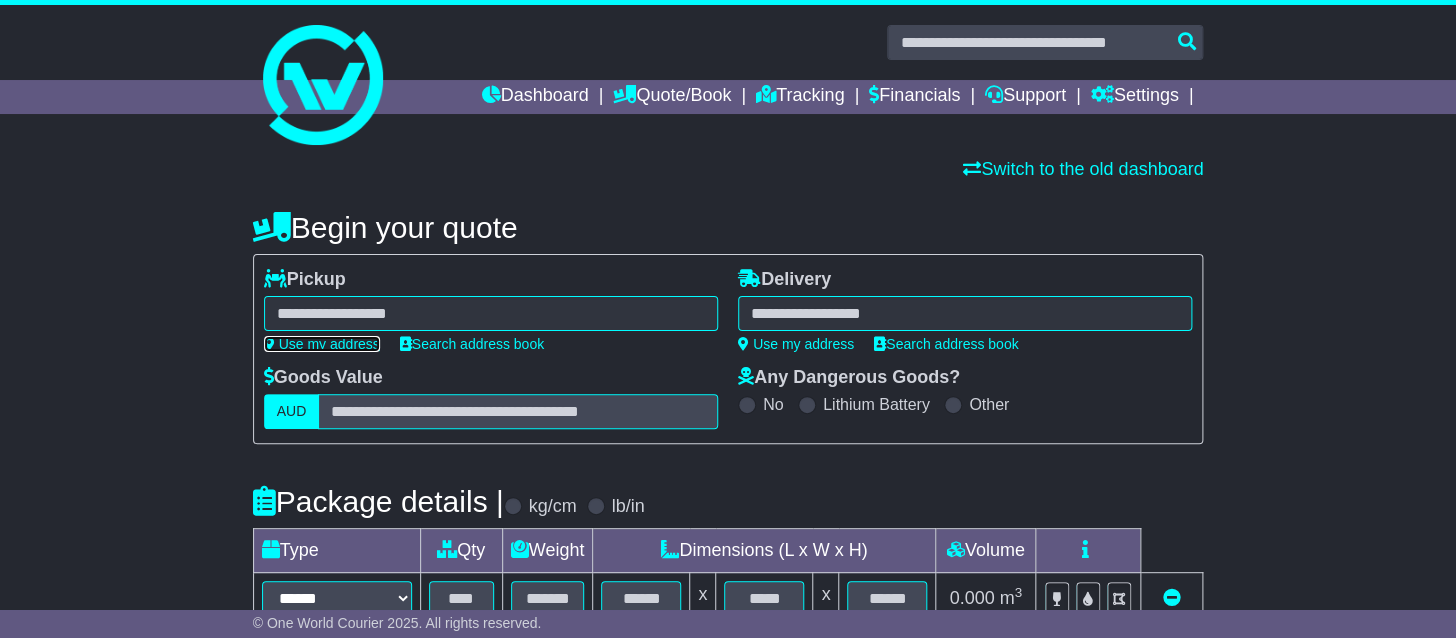 click on "Use my address" at bounding box center (322, 344) 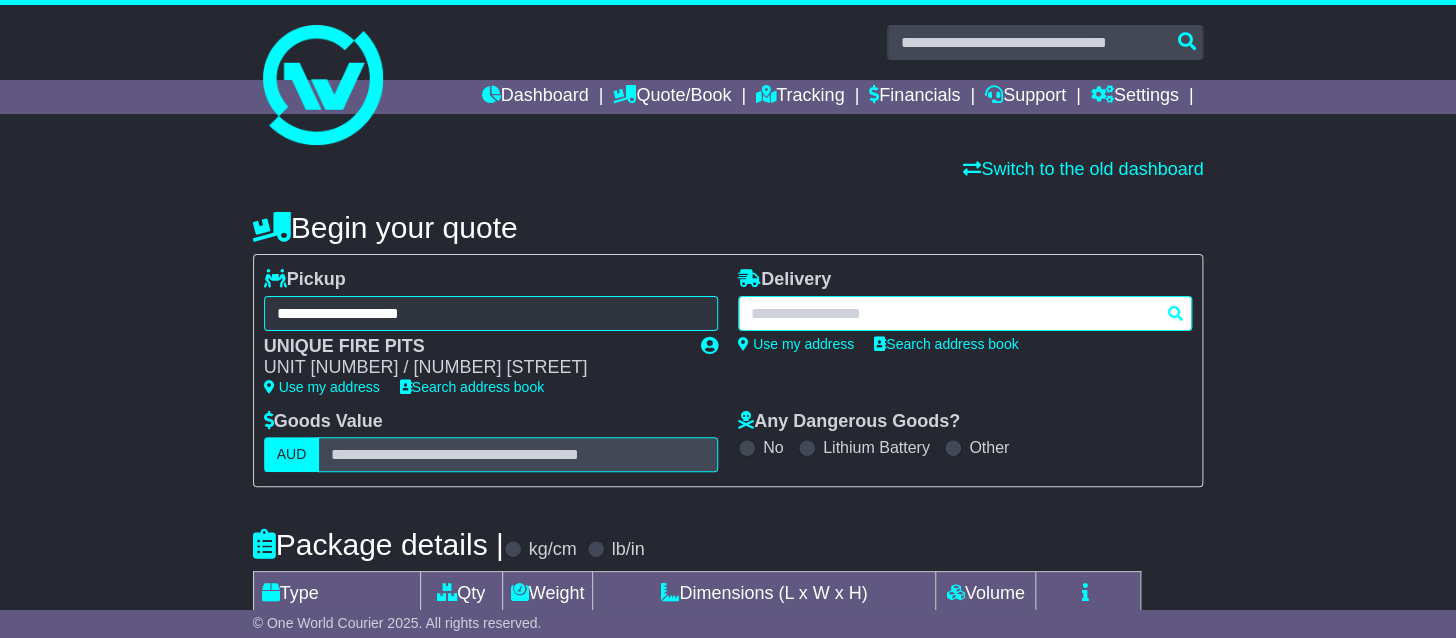 click at bounding box center (965, 313) 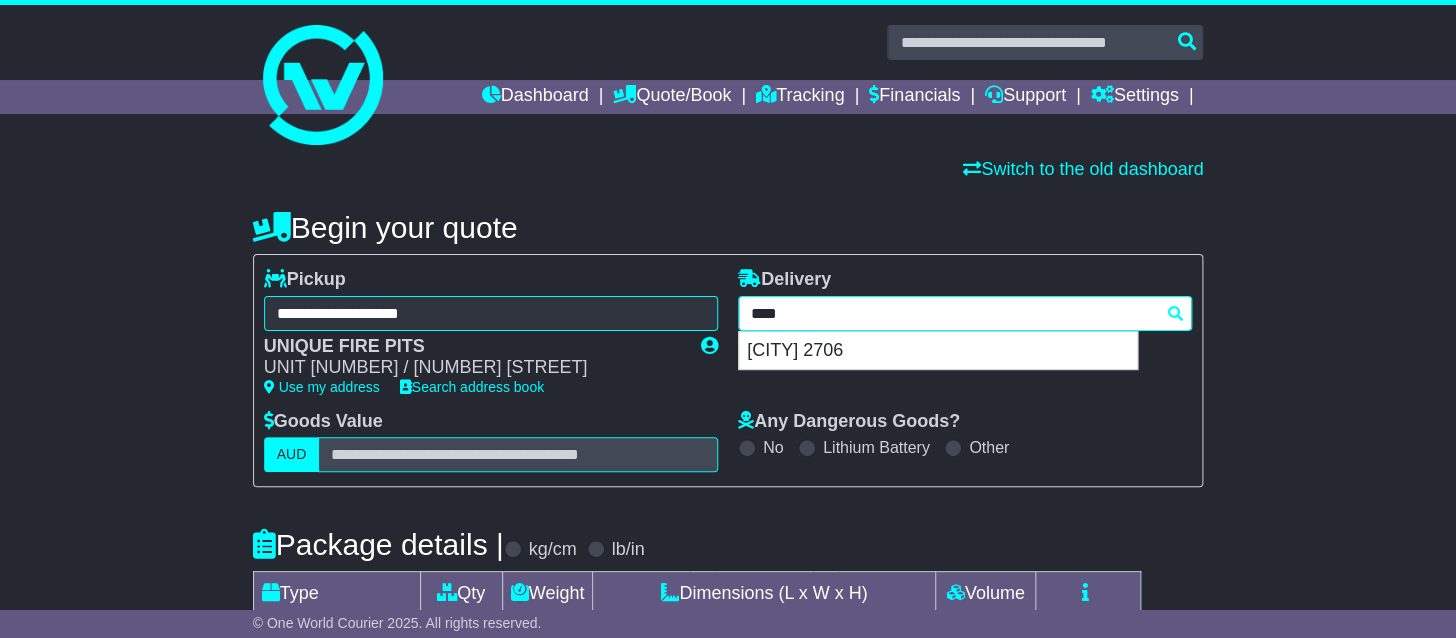 drag, startPoint x: 818, startPoint y: 318, endPoint x: 733, endPoint y: 313, distance: 85.146935 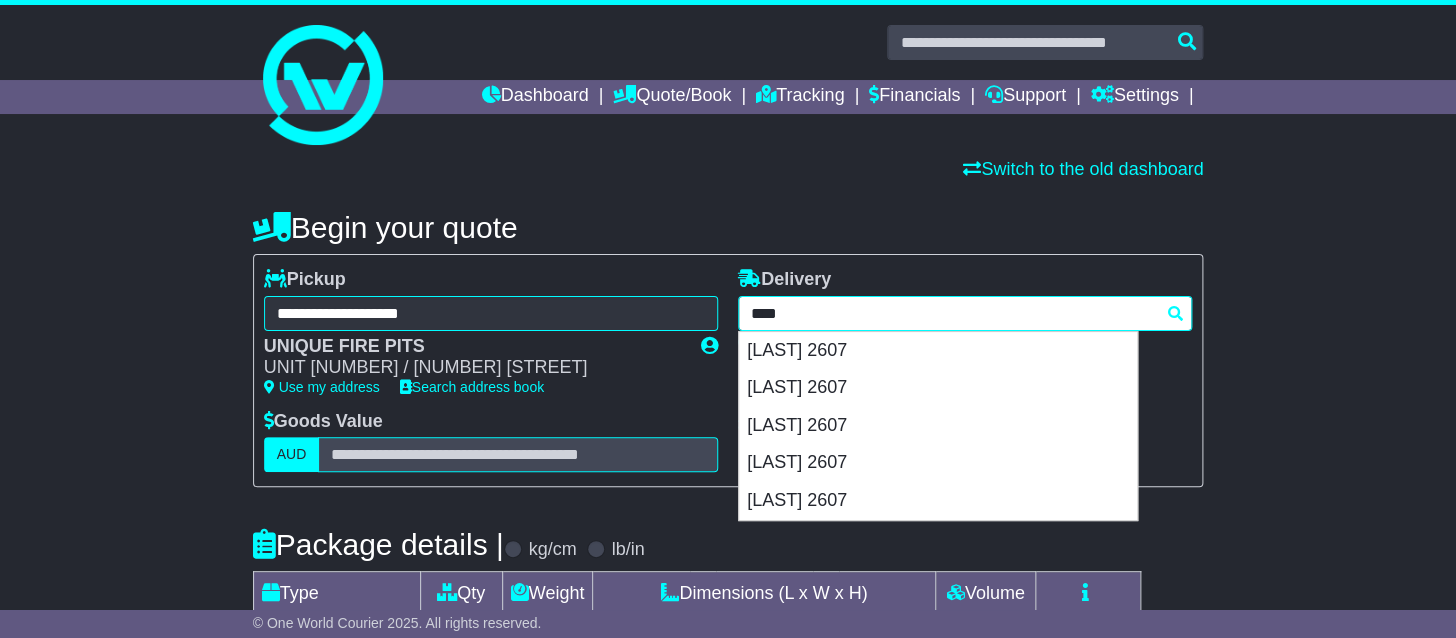 drag, startPoint x: 807, startPoint y: 307, endPoint x: 667, endPoint y: 298, distance: 140.28899 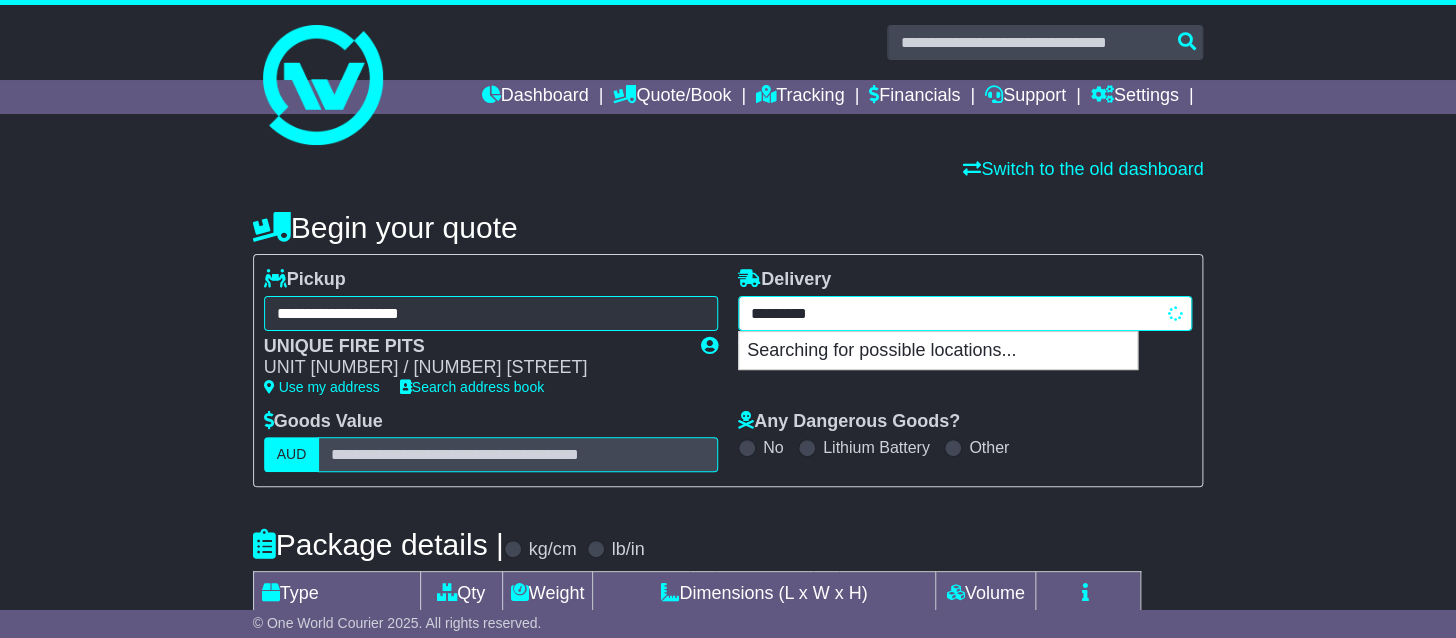 type on "**********" 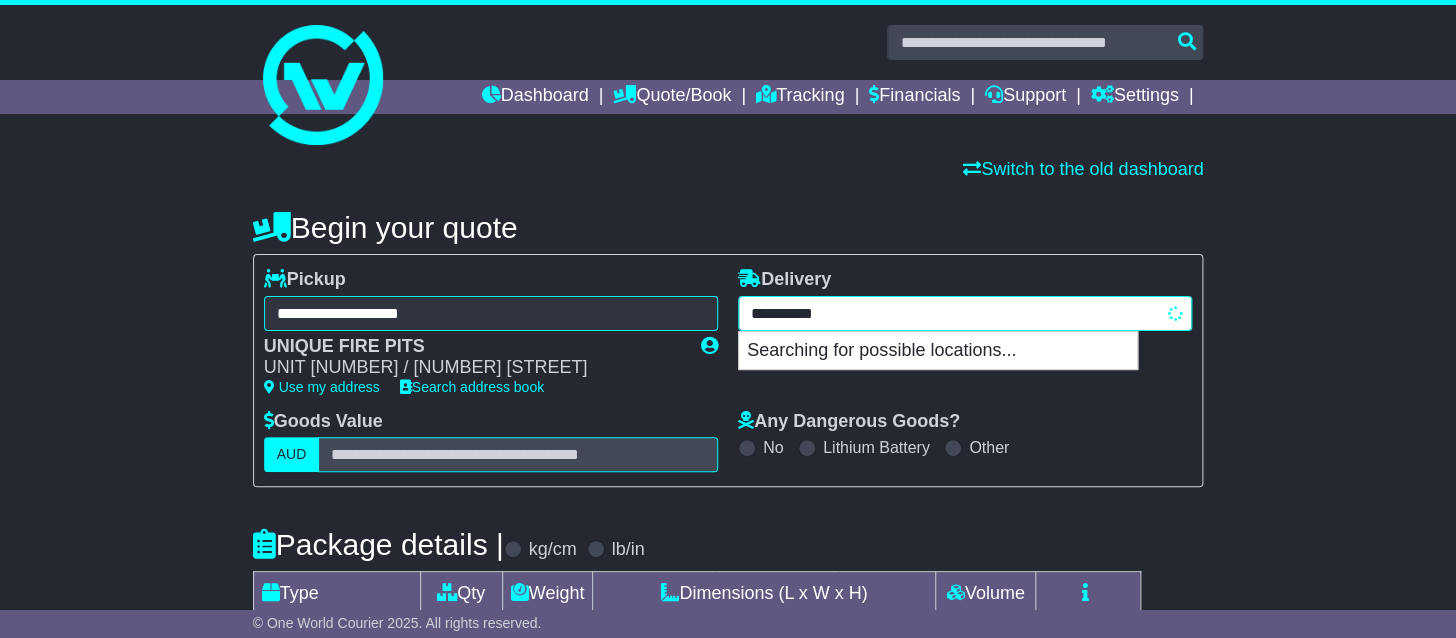 type on "**********" 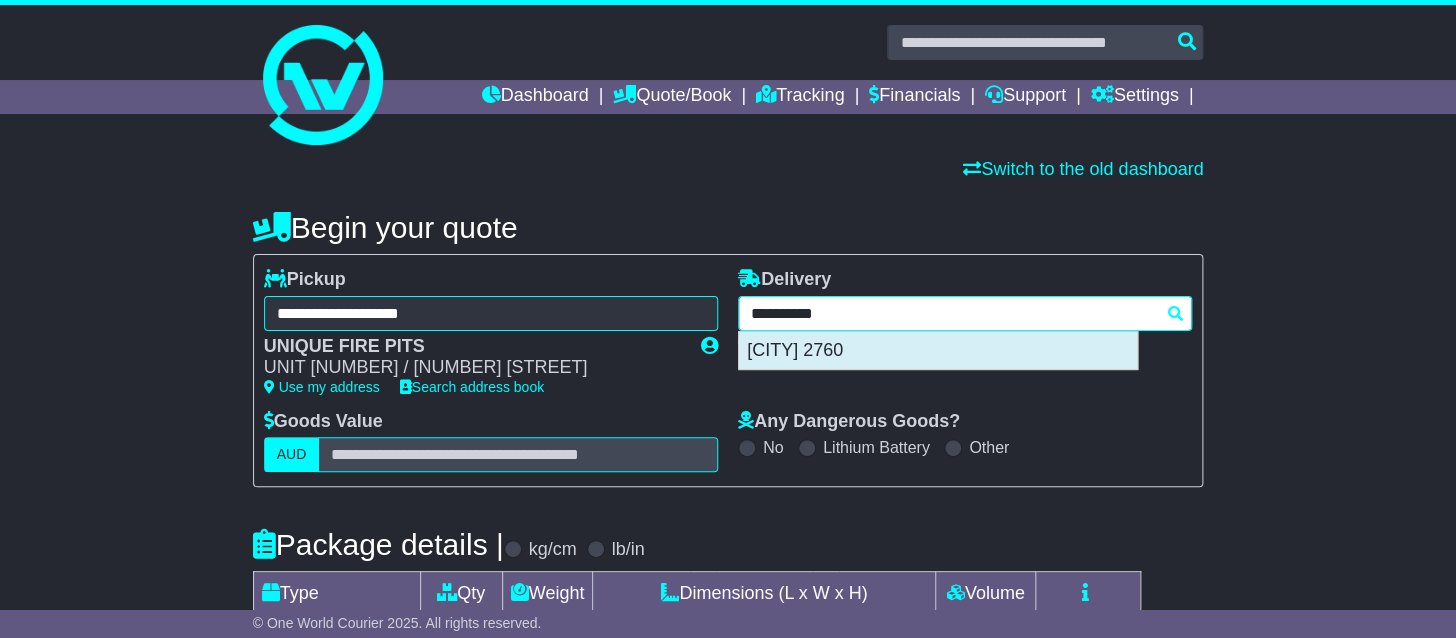 click on "ROPES CROSSING 2760" at bounding box center [938, 351] 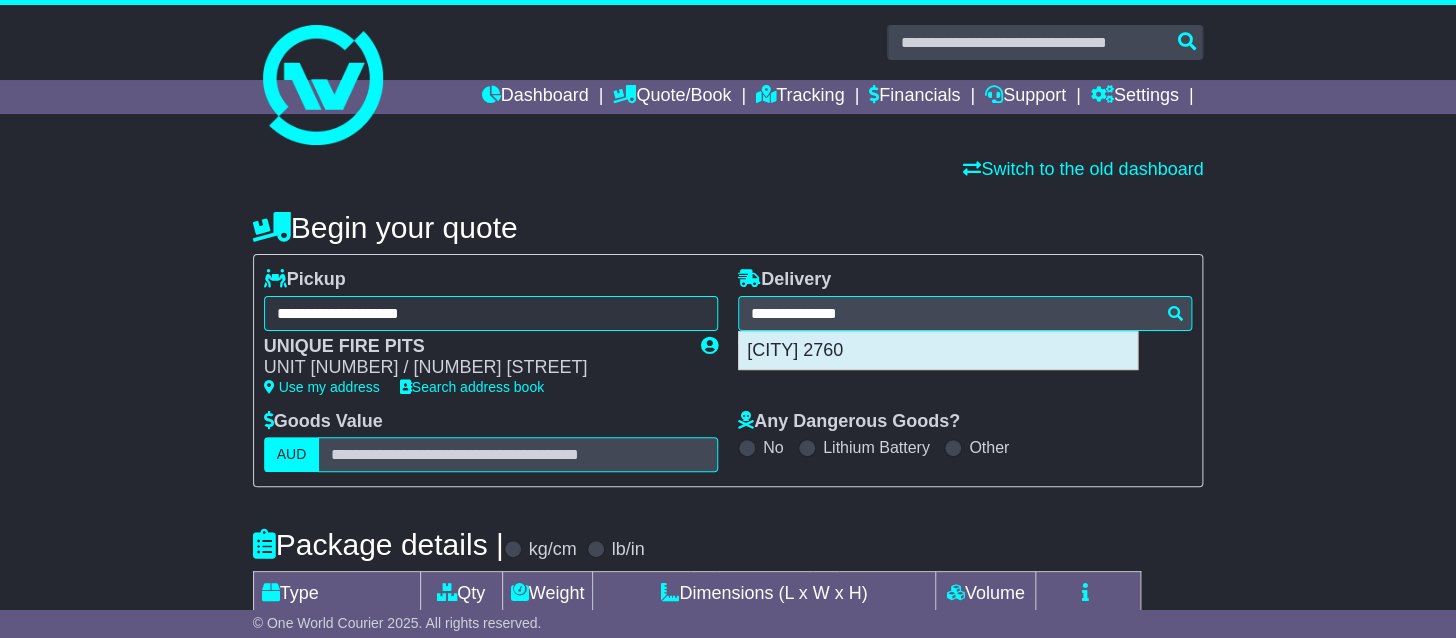 type on "**********" 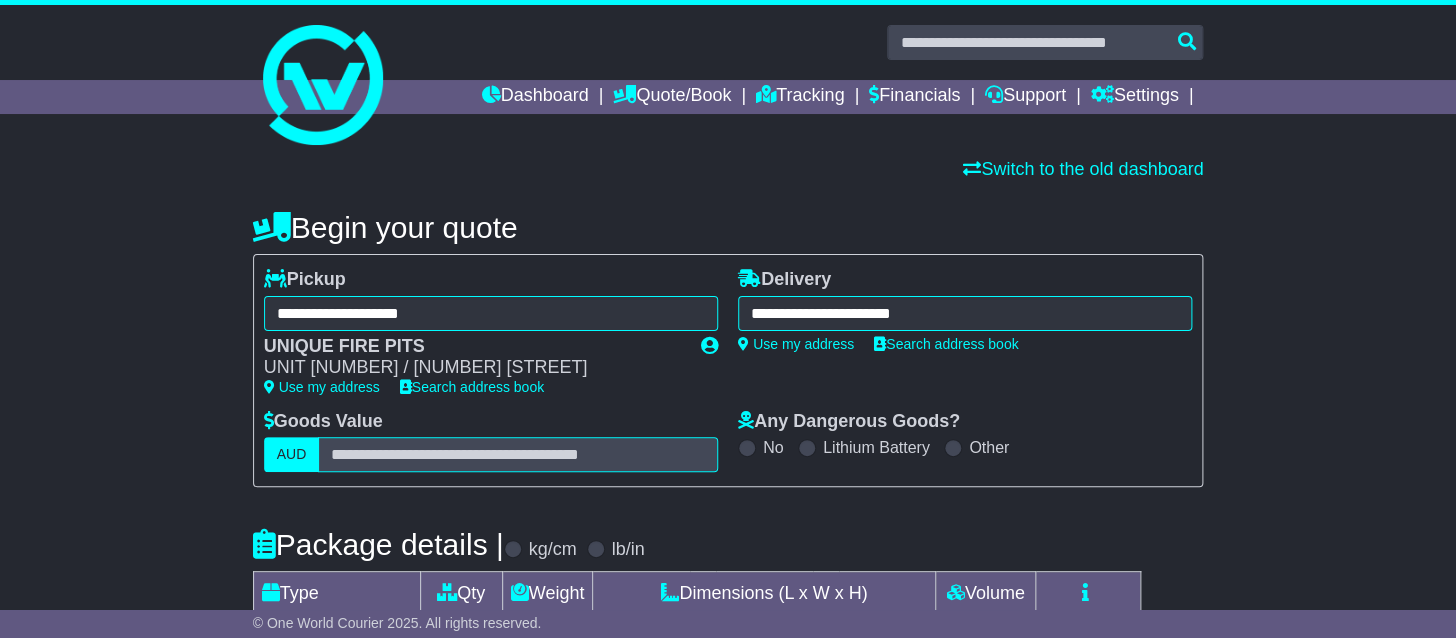 scroll, scrollTop: 317, scrollLeft: 0, axis: vertical 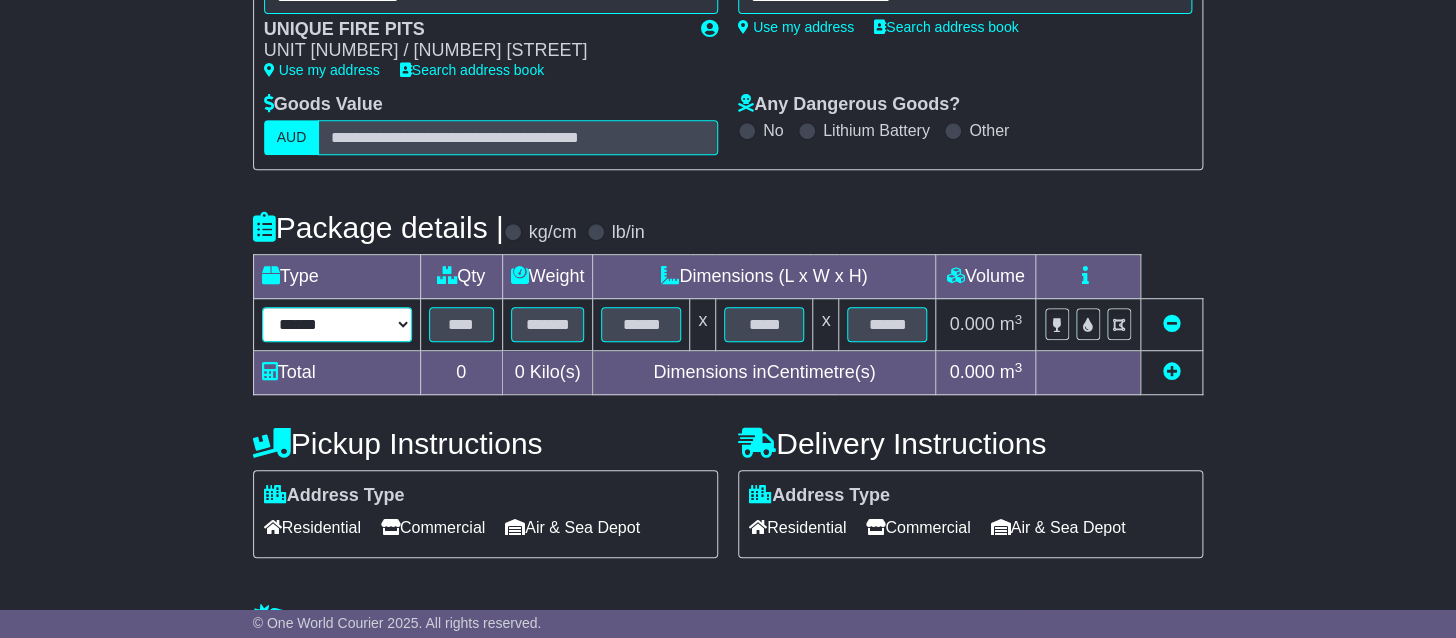 click on "****** ****** *** ******** ***** **** **** ****** *** *******" at bounding box center [337, 324] 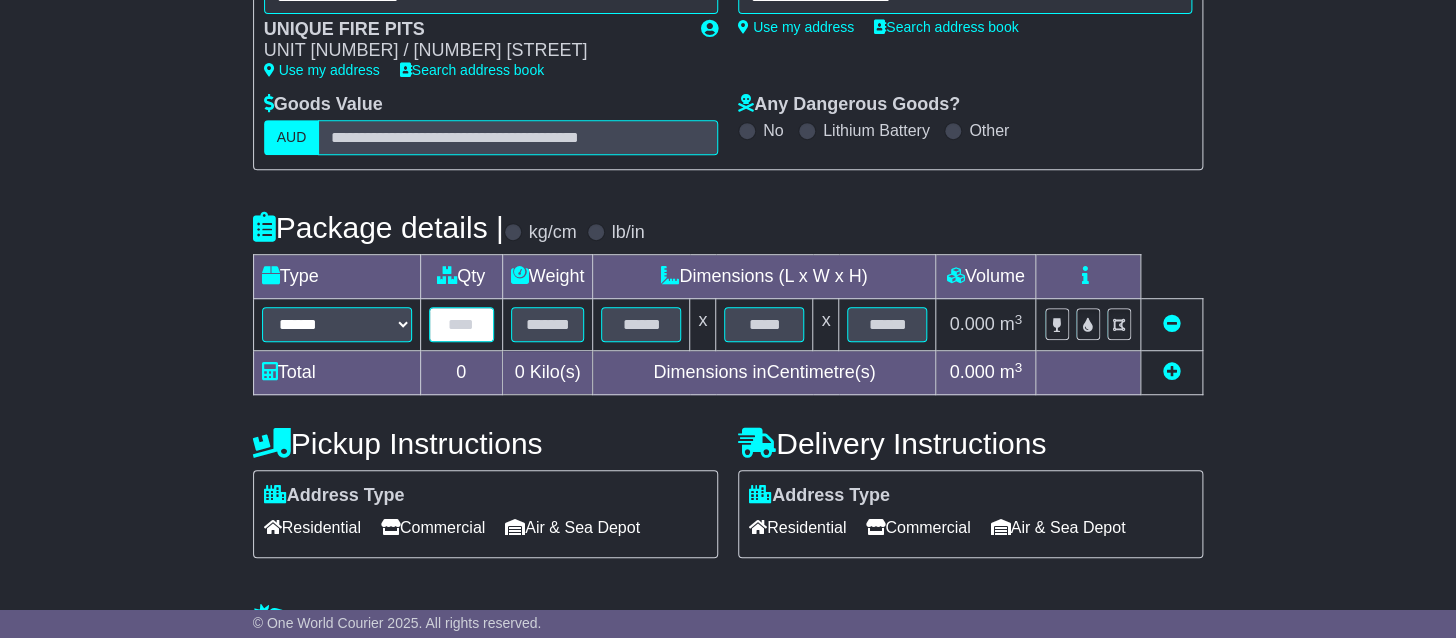 click at bounding box center [461, 324] 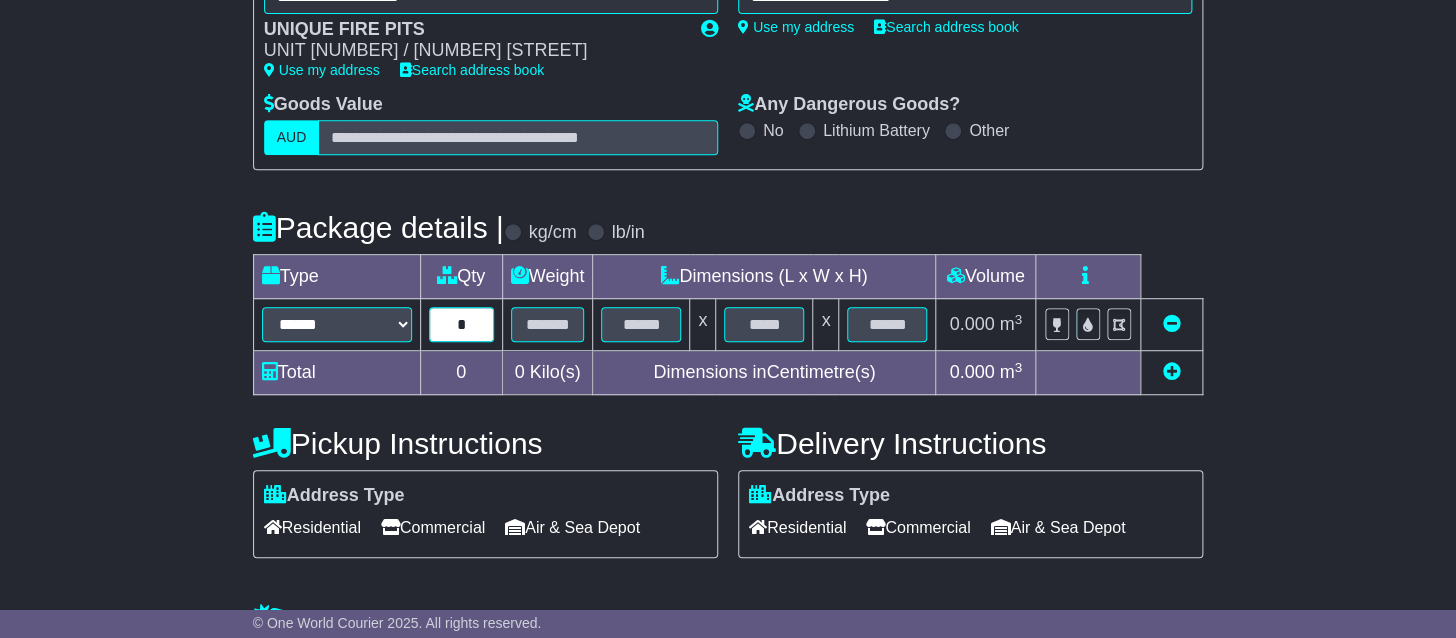 type on "*" 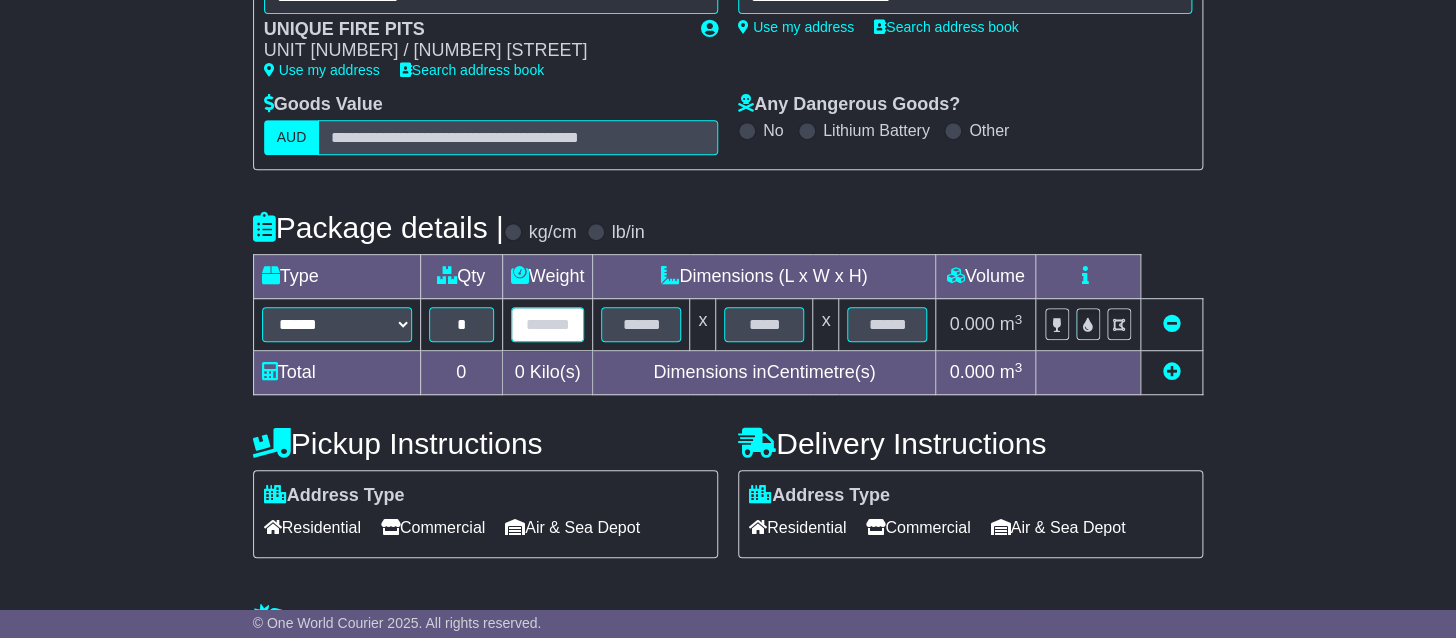 click at bounding box center (548, 324) 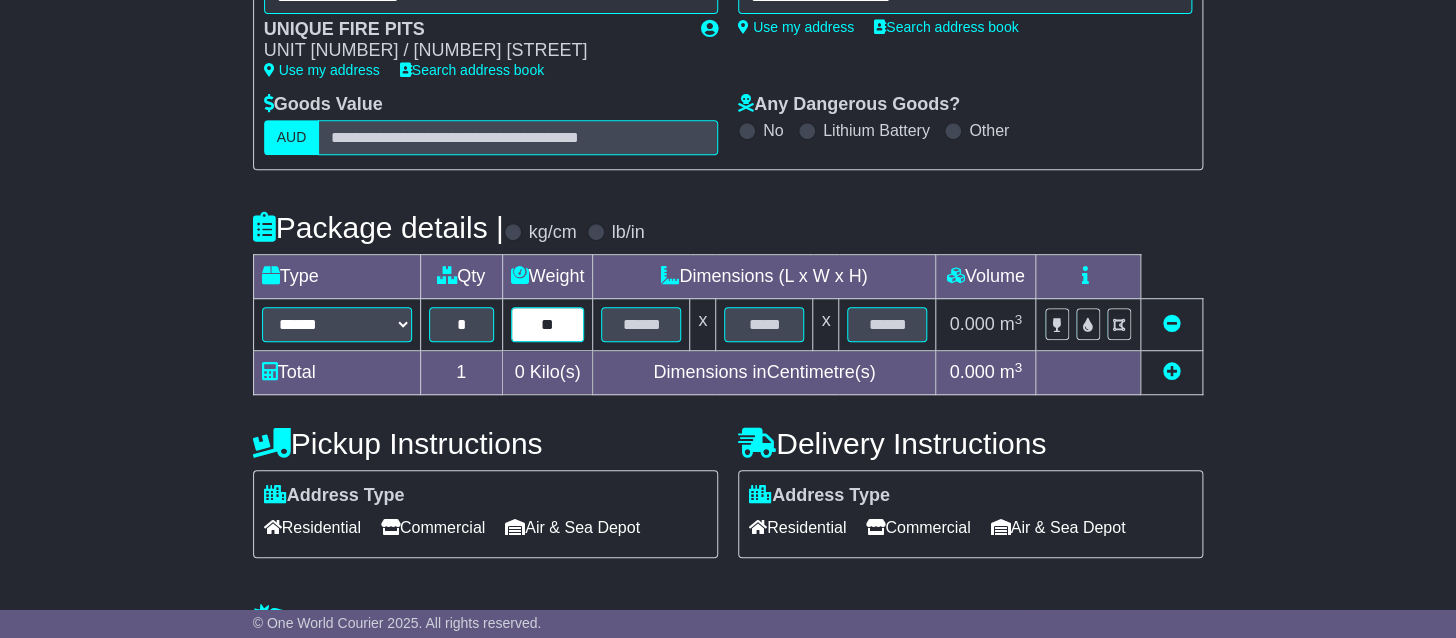 type on "**" 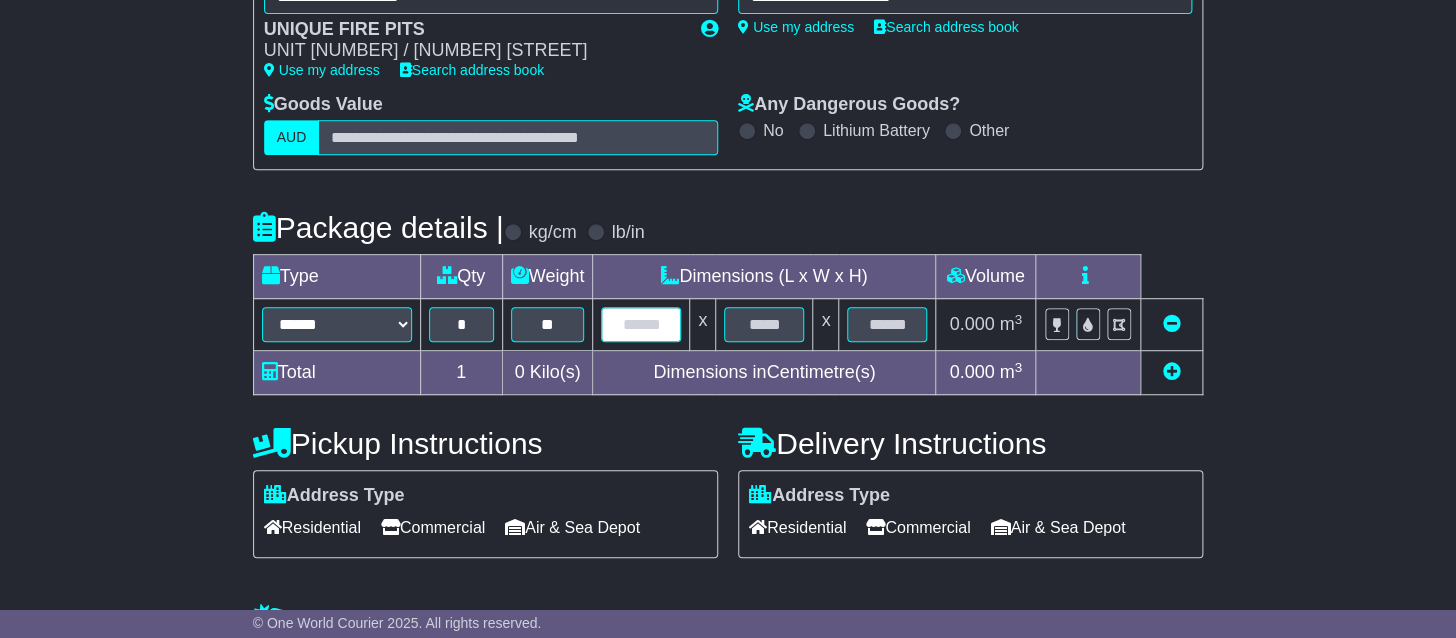 click at bounding box center [641, 324] 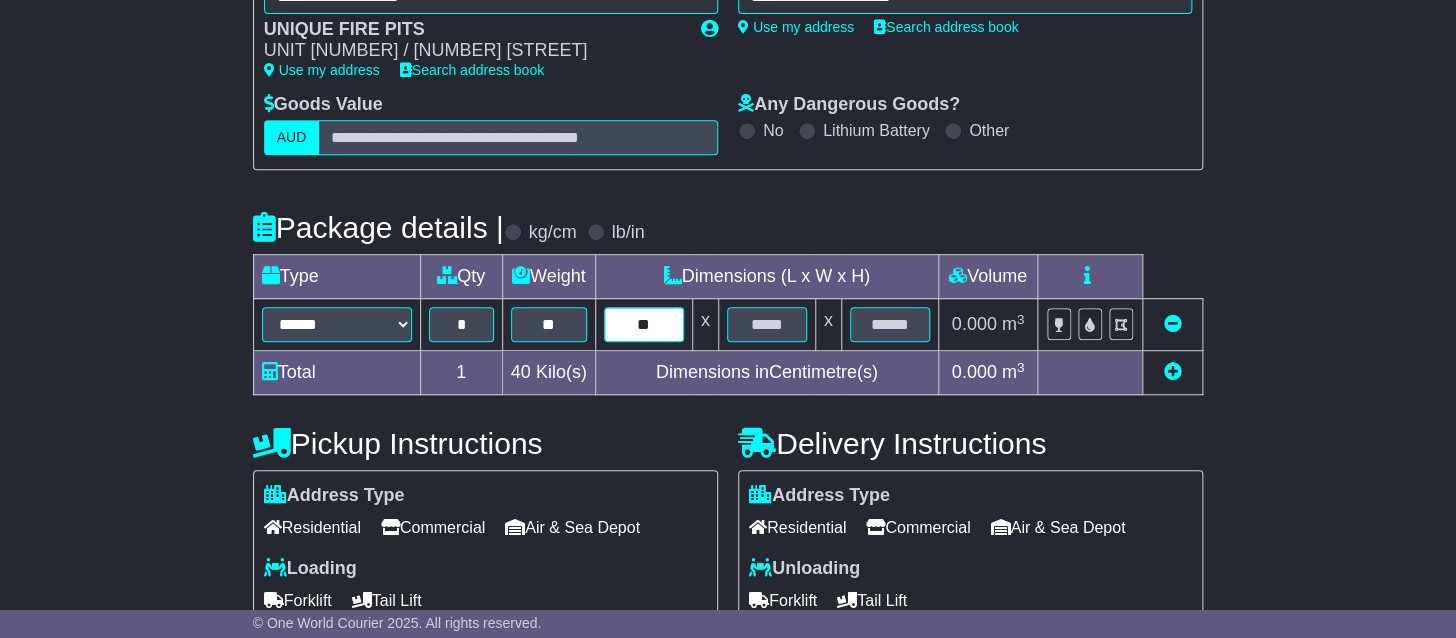 type on "**" 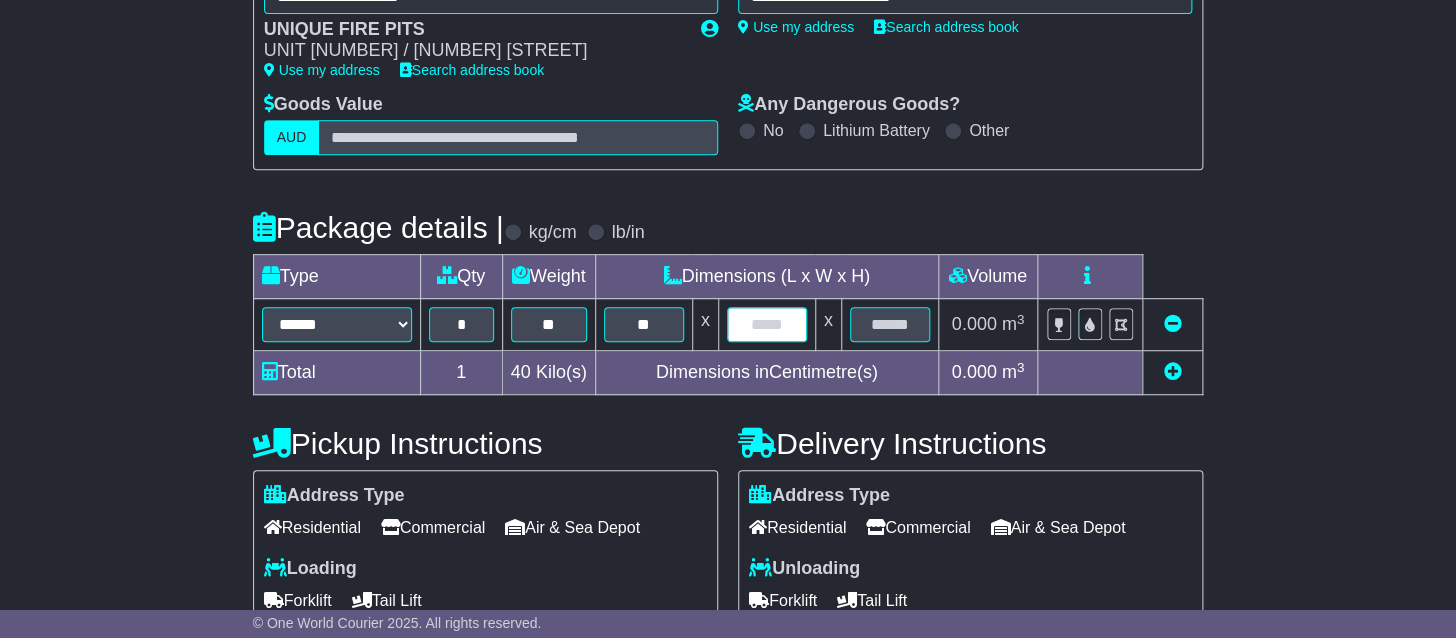 click at bounding box center [767, 324] 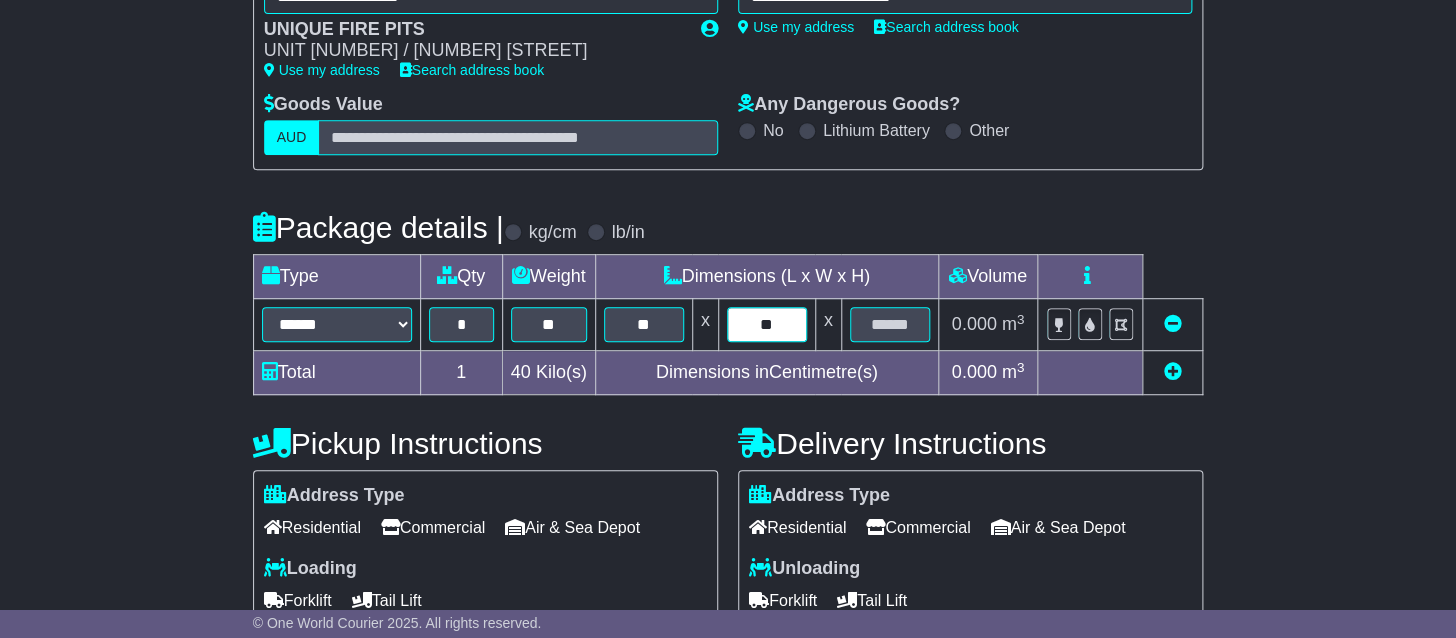 type on "**" 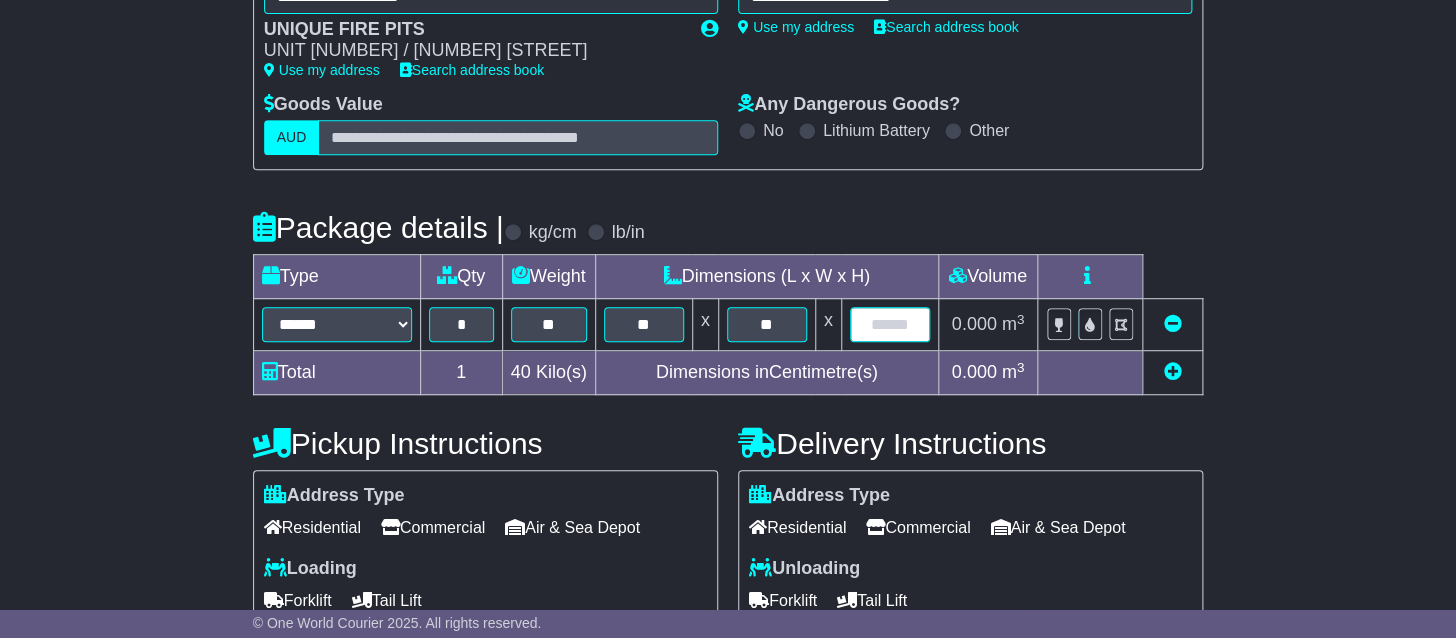 click at bounding box center [890, 324] 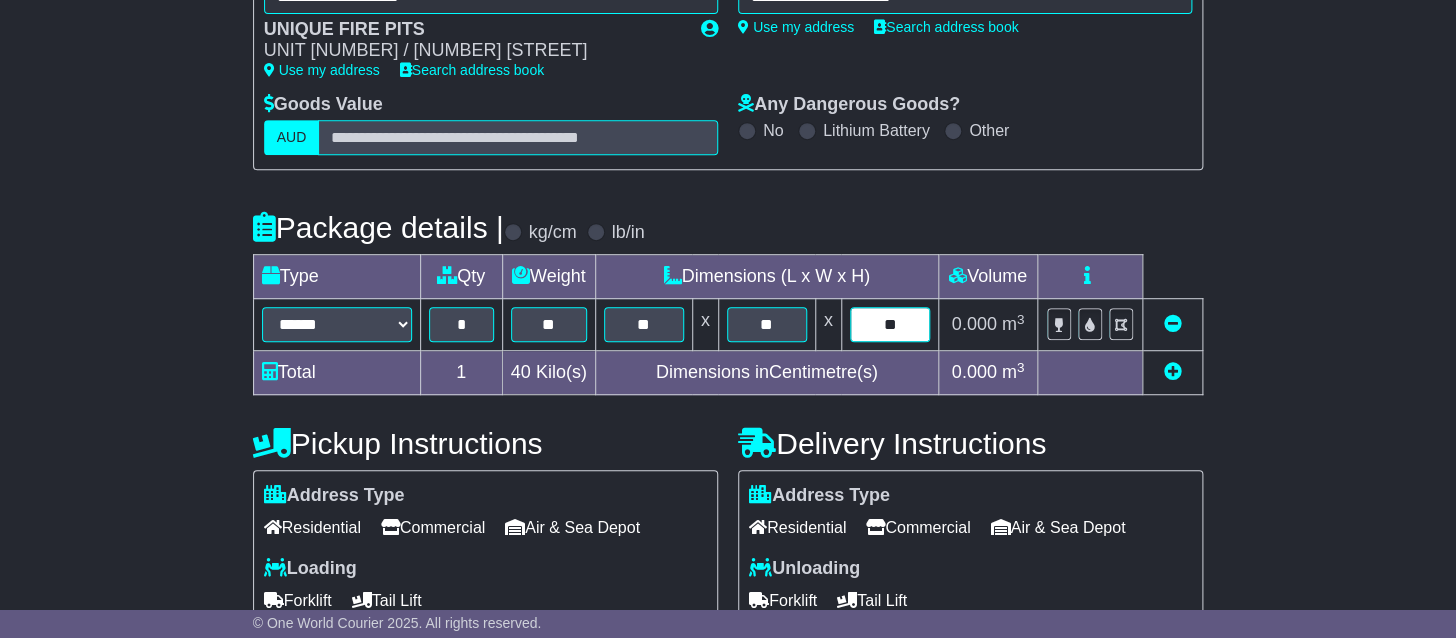 type on "**" 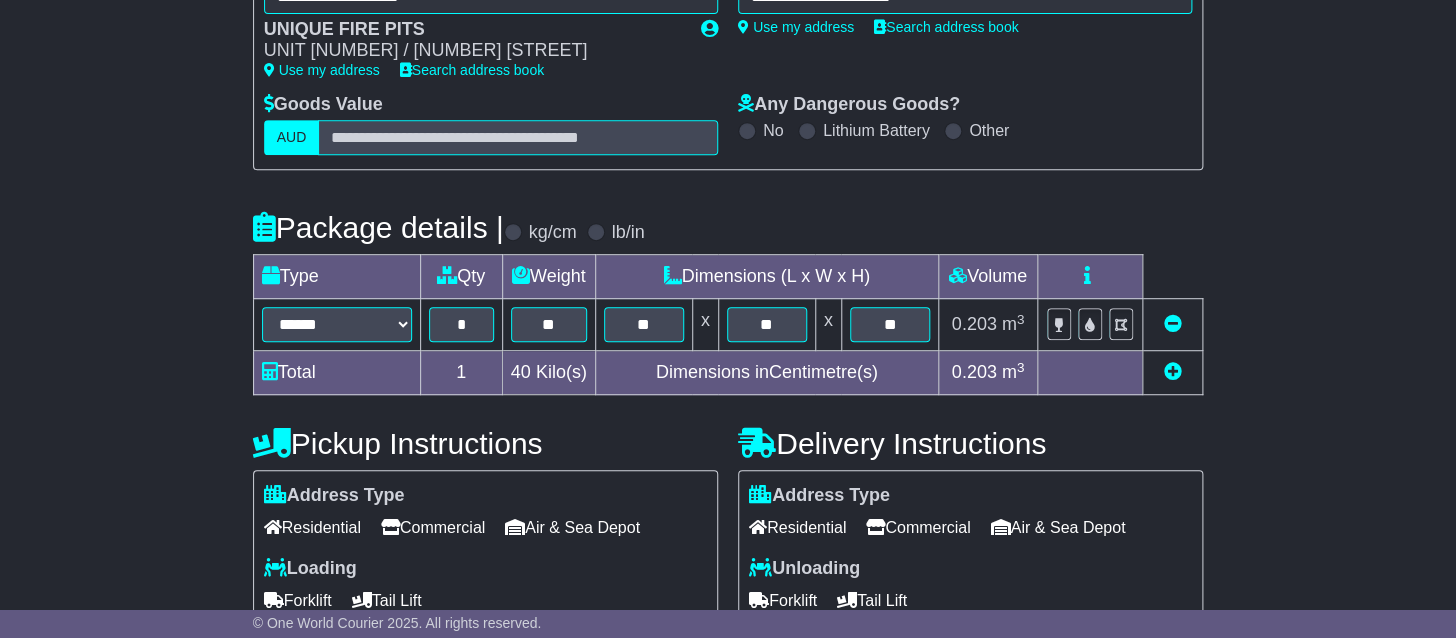 click on "**********" at bounding box center (728, 345) 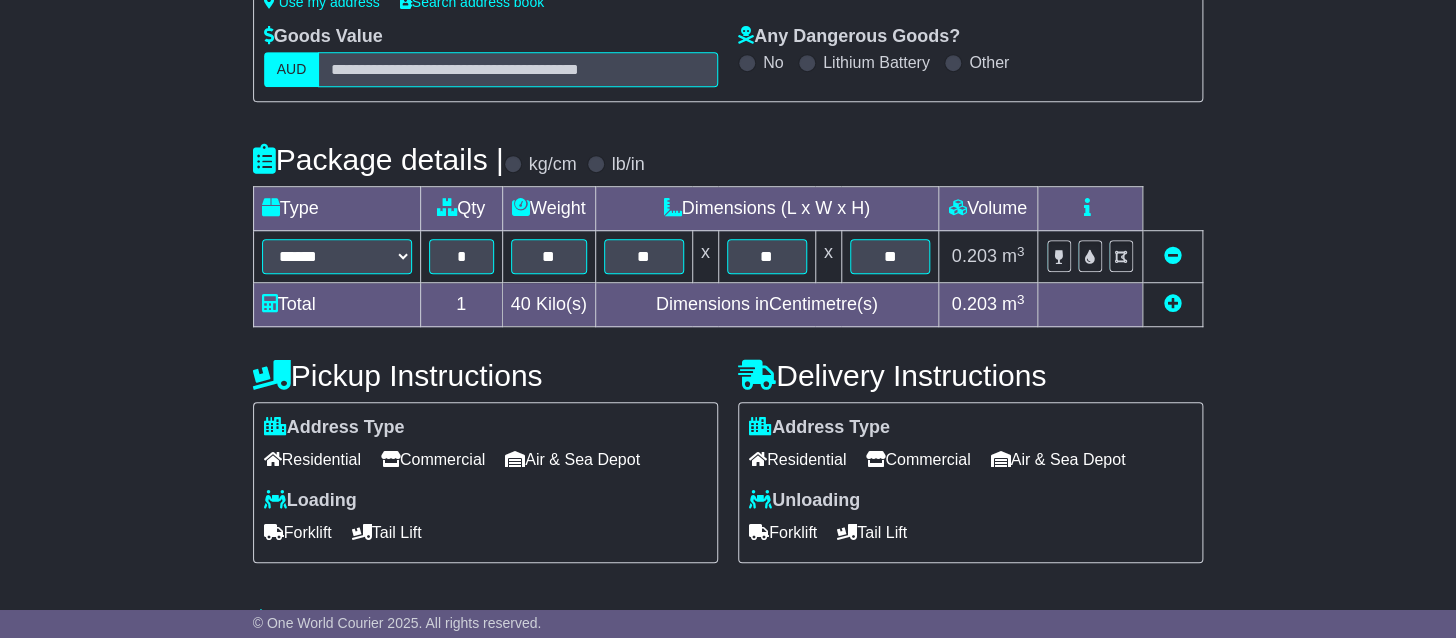scroll, scrollTop: 423, scrollLeft: 0, axis: vertical 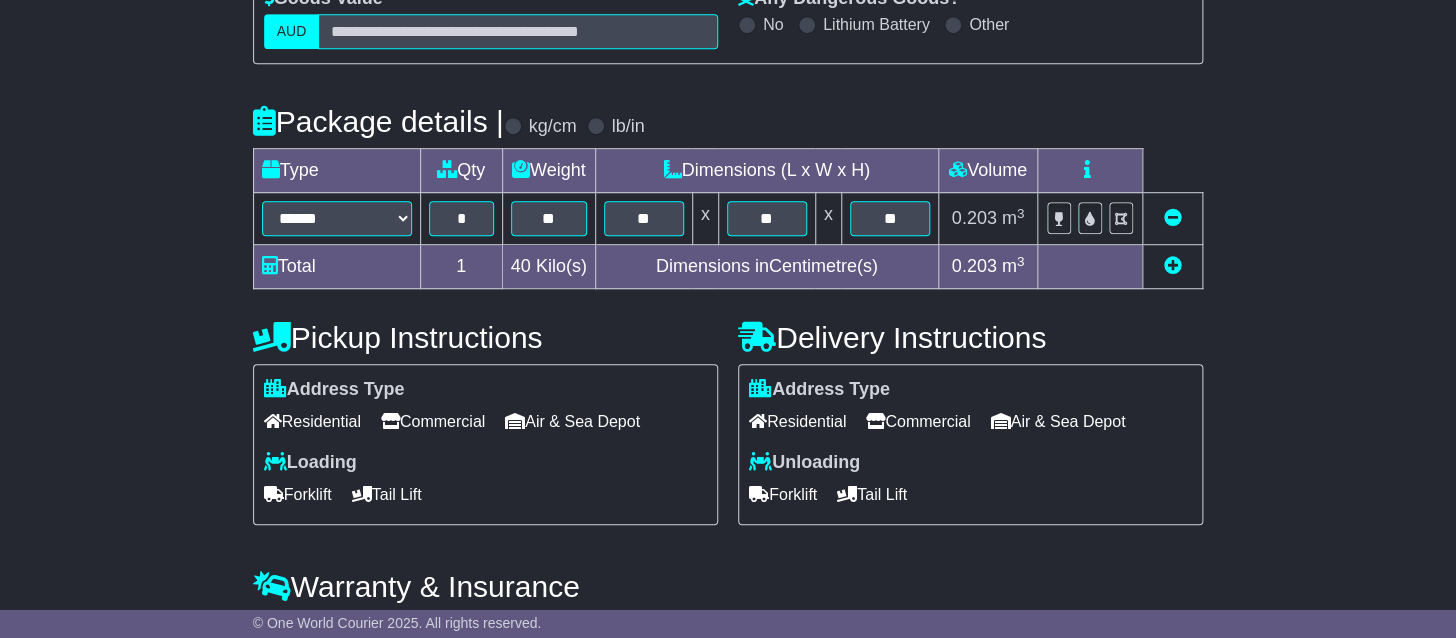 click on "Residential" at bounding box center [797, 421] 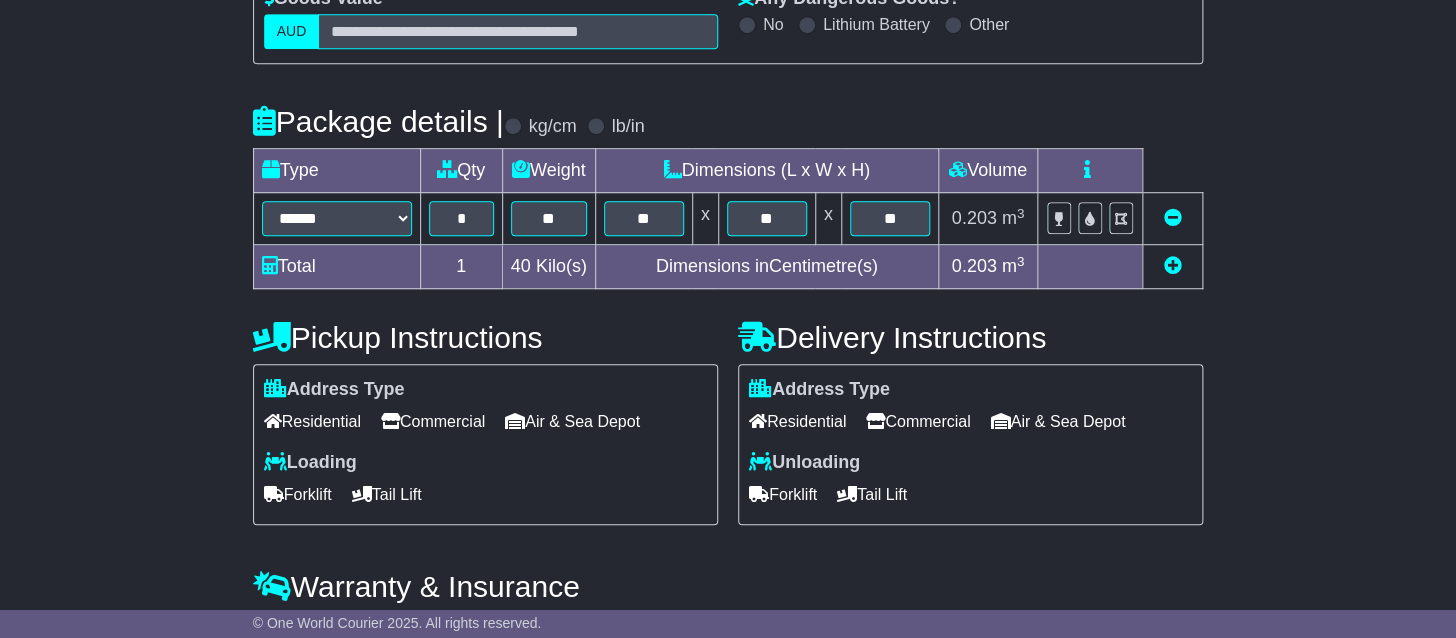 click on "Forklift" at bounding box center [298, 494] 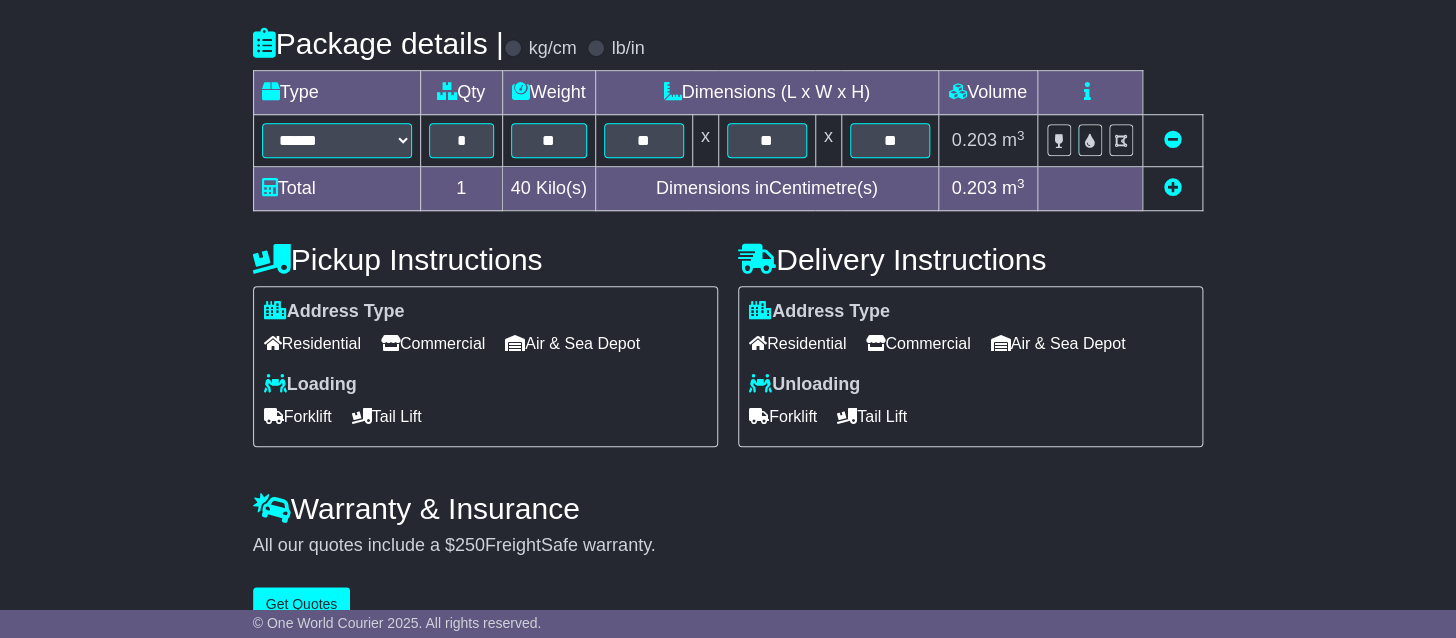 scroll, scrollTop: 535, scrollLeft: 0, axis: vertical 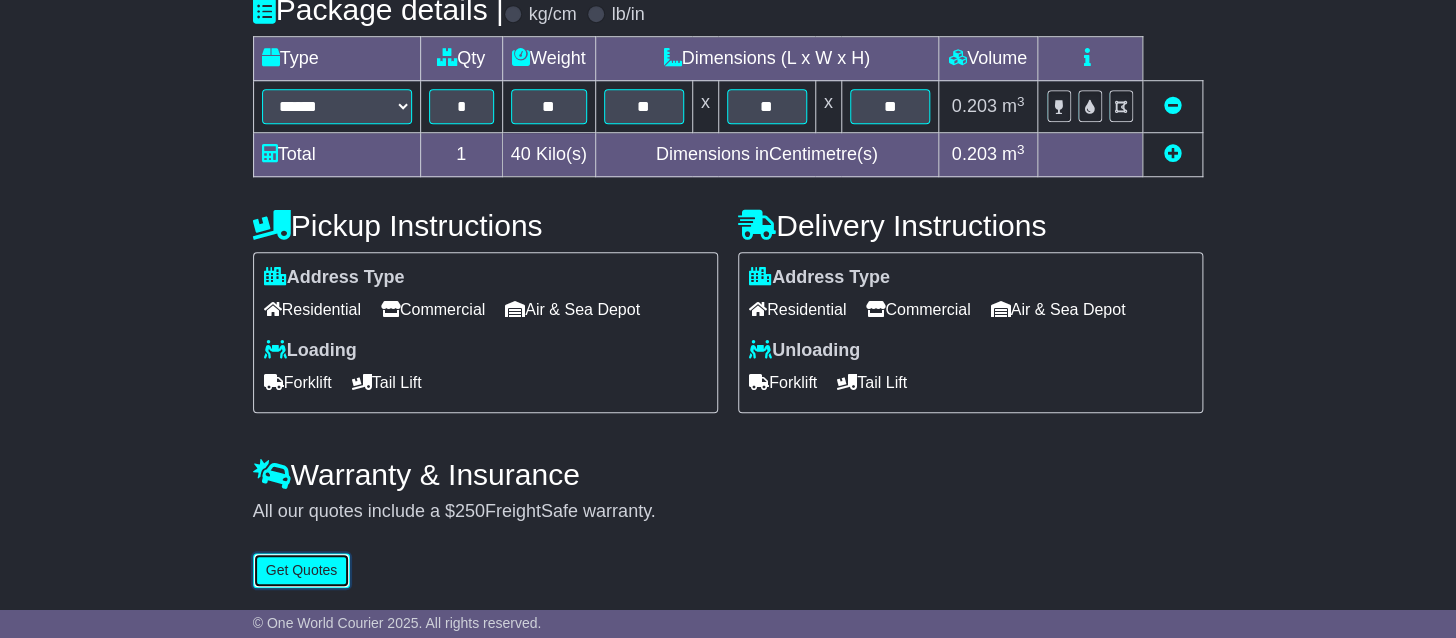 click on "Get Quotes" at bounding box center [302, 570] 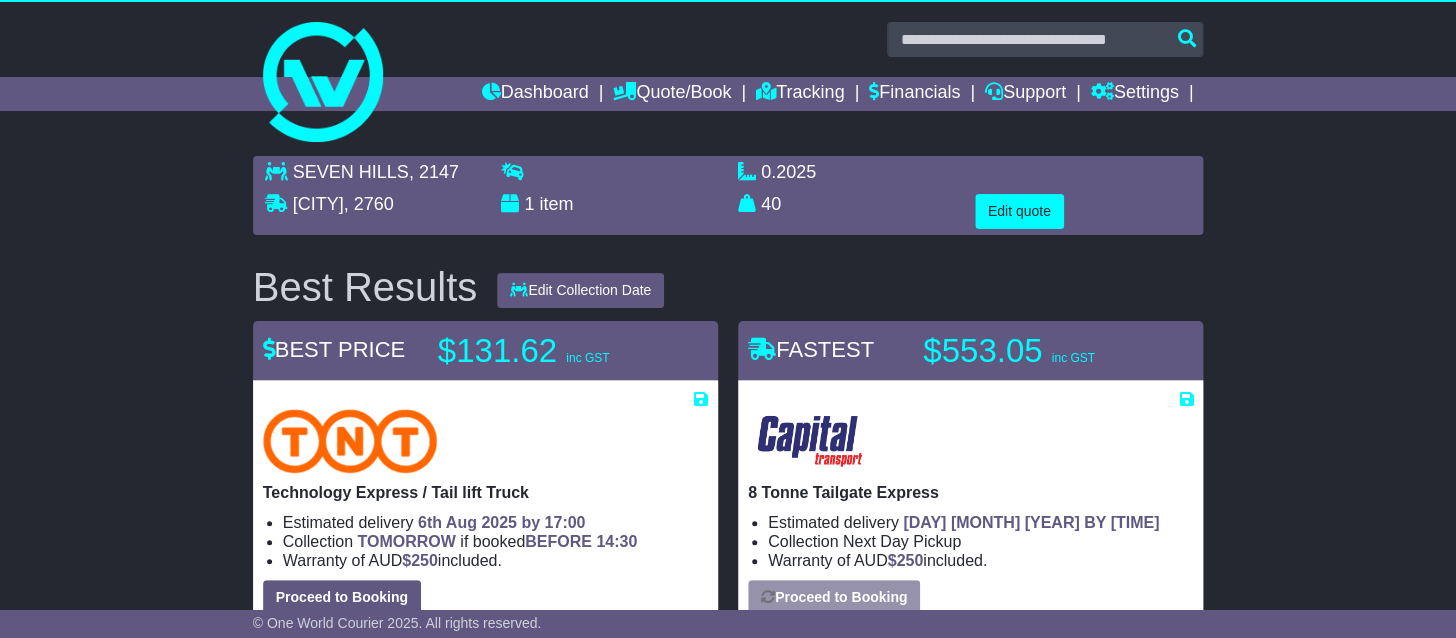 scroll, scrollTop: 0, scrollLeft: 0, axis: both 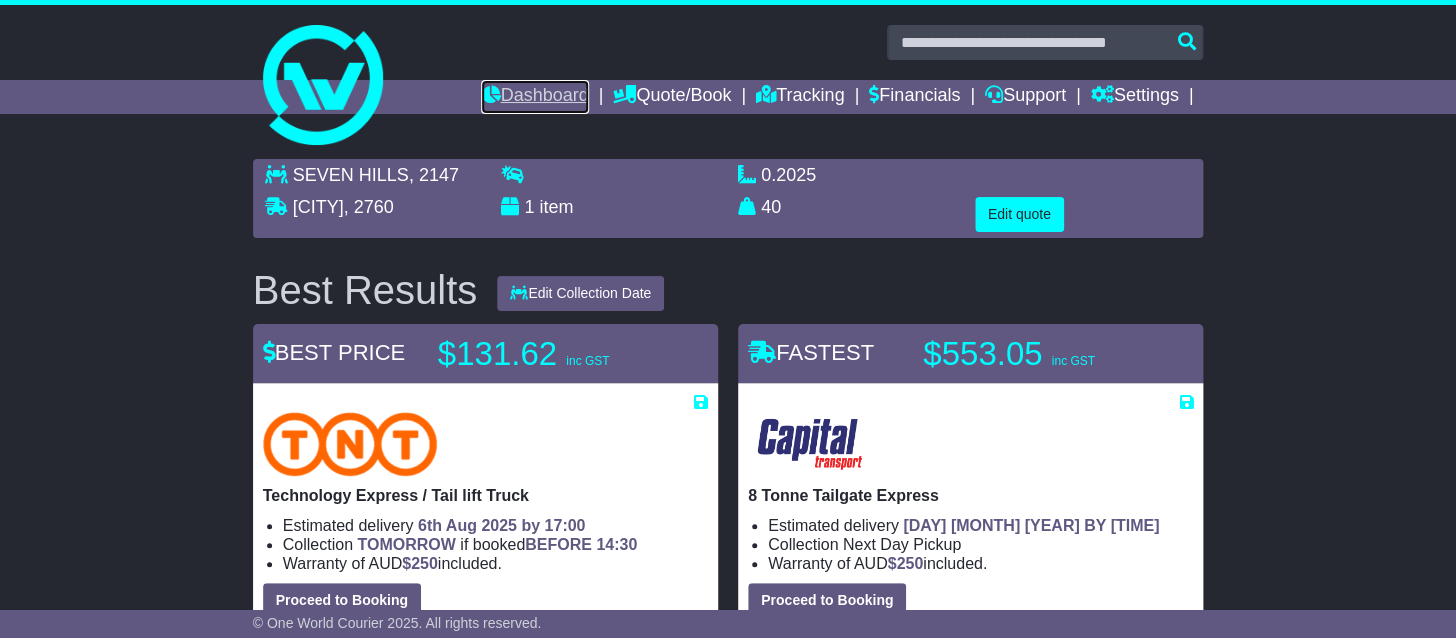 click on "Dashboard" at bounding box center [534, 97] 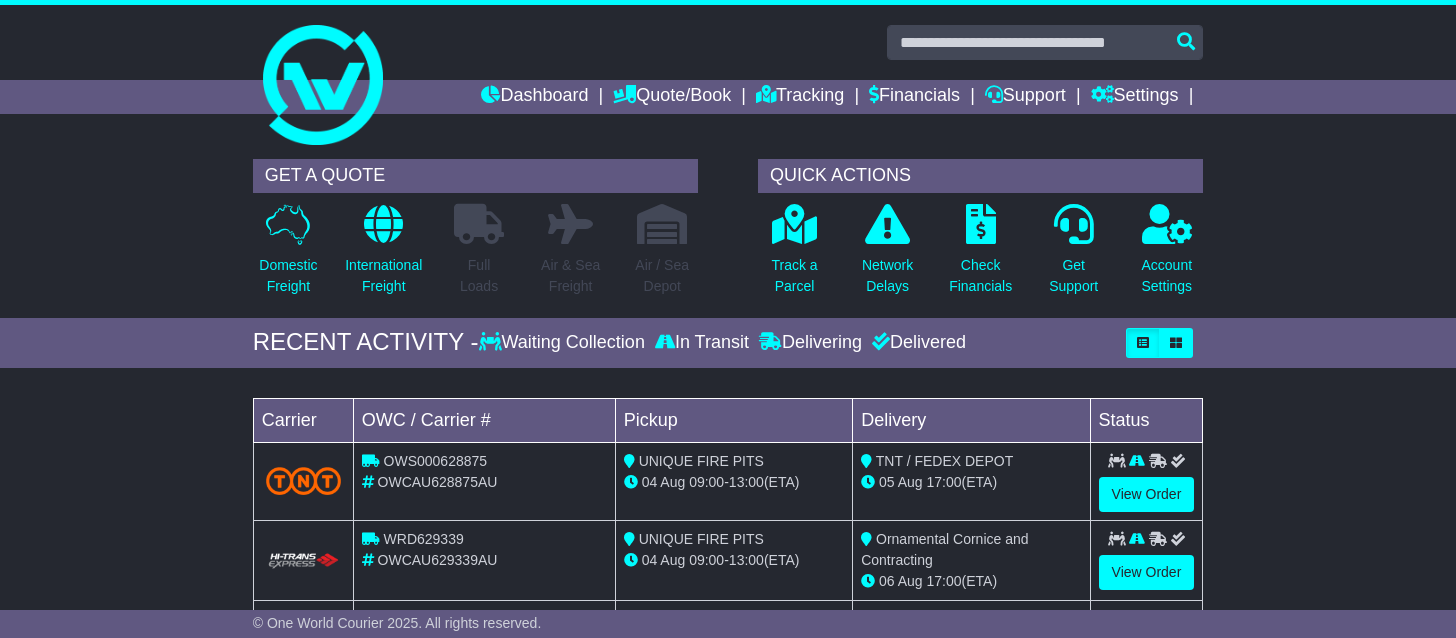 scroll, scrollTop: 0, scrollLeft: 0, axis: both 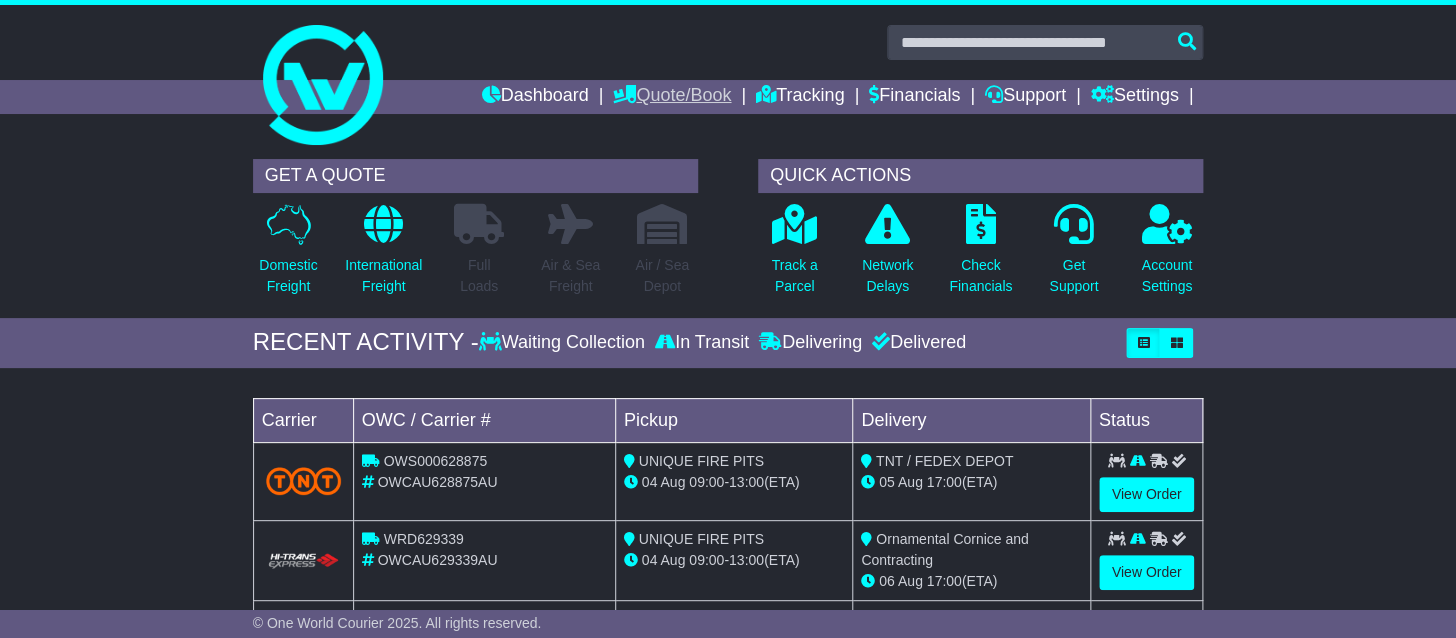 click on "Quote/Book" at bounding box center [672, 97] 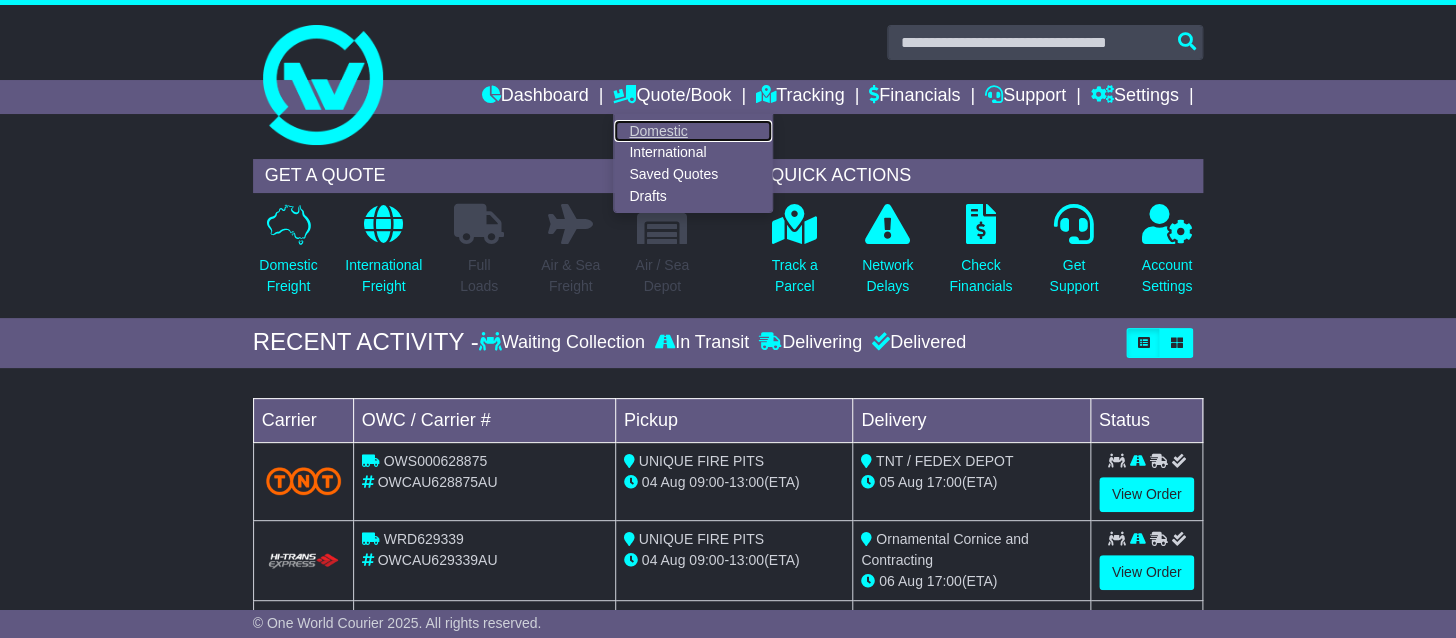 click on "Domestic" at bounding box center [693, 131] 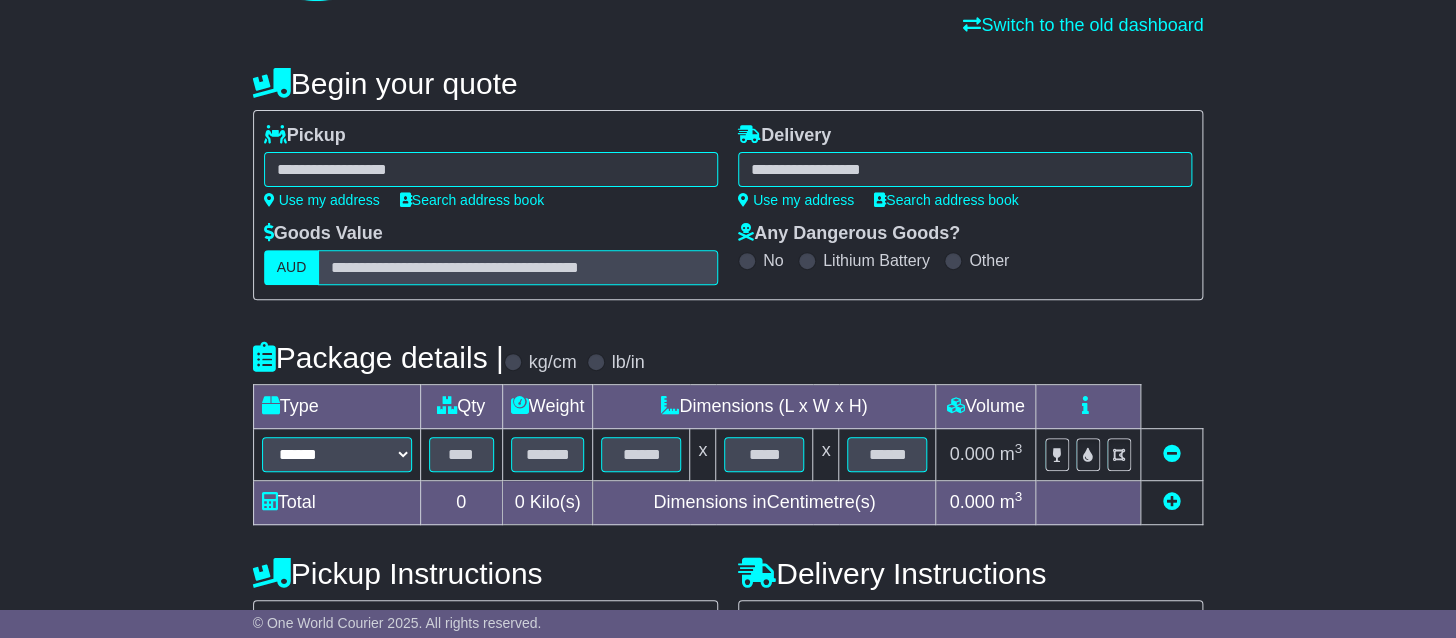 scroll, scrollTop: 211, scrollLeft: 0, axis: vertical 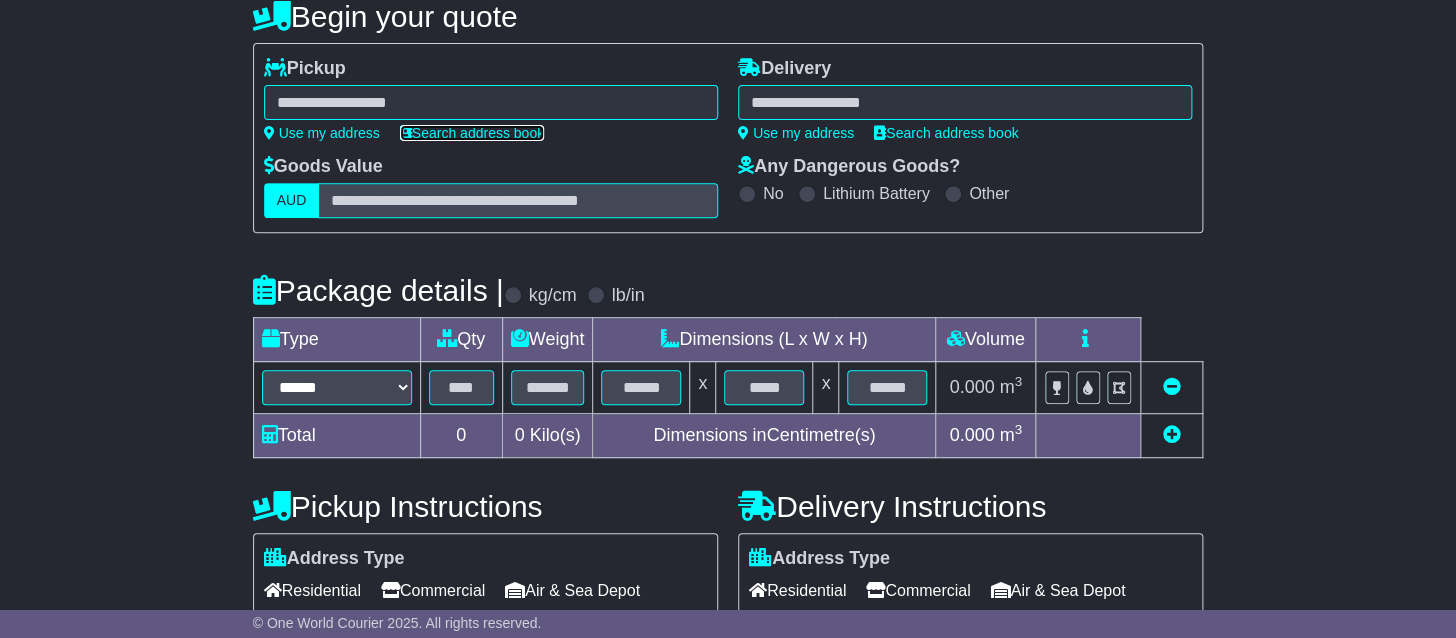 click on "Search address book" at bounding box center [472, 133] 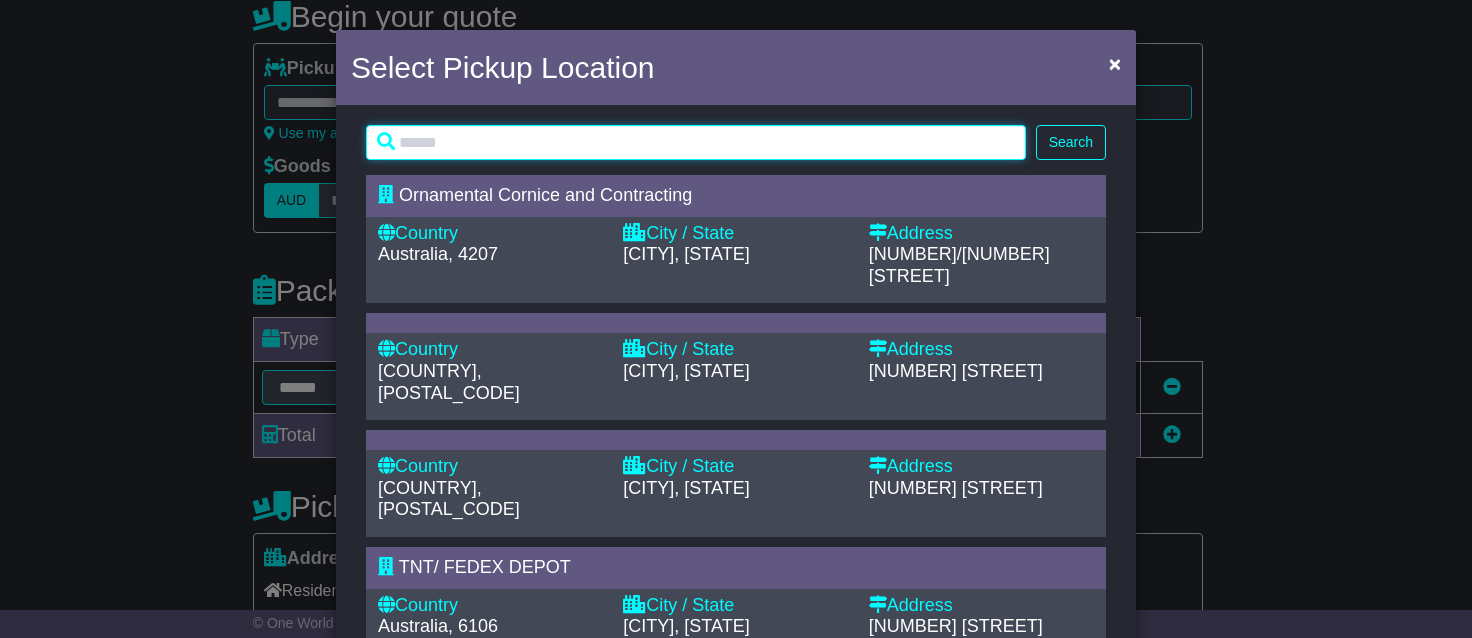 click at bounding box center [696, 142] 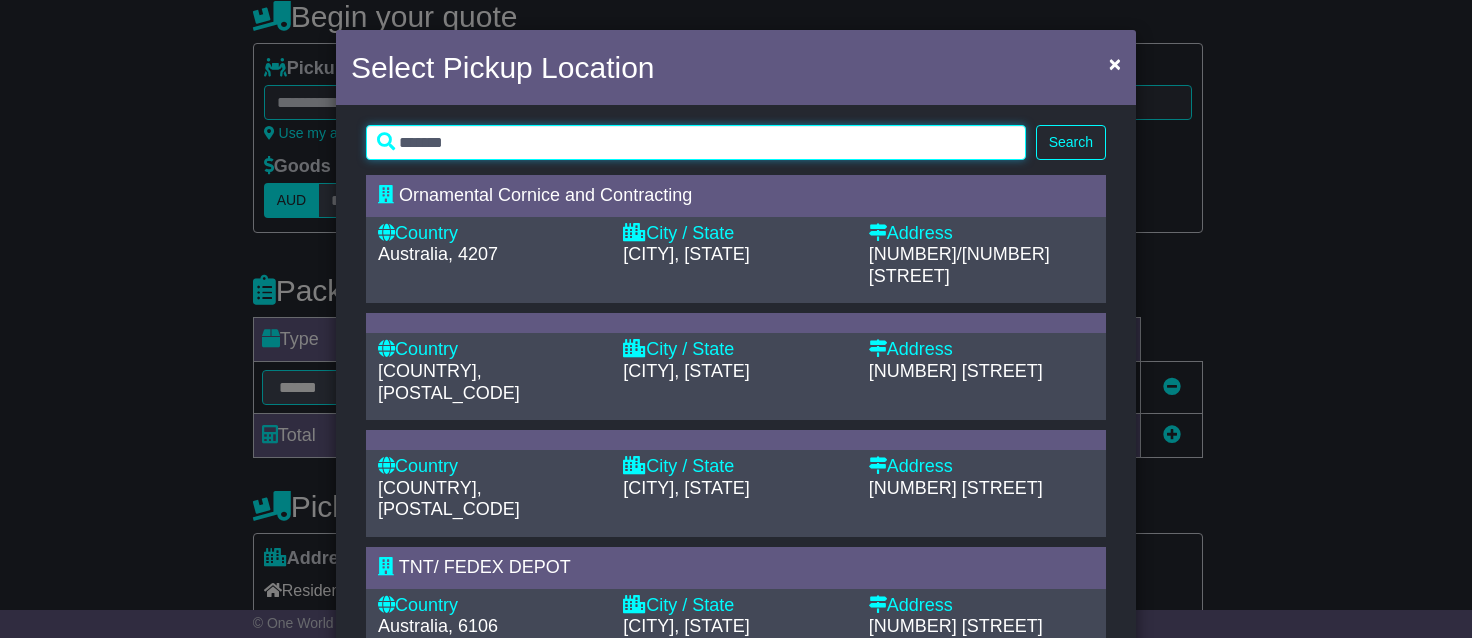 type on "*******" 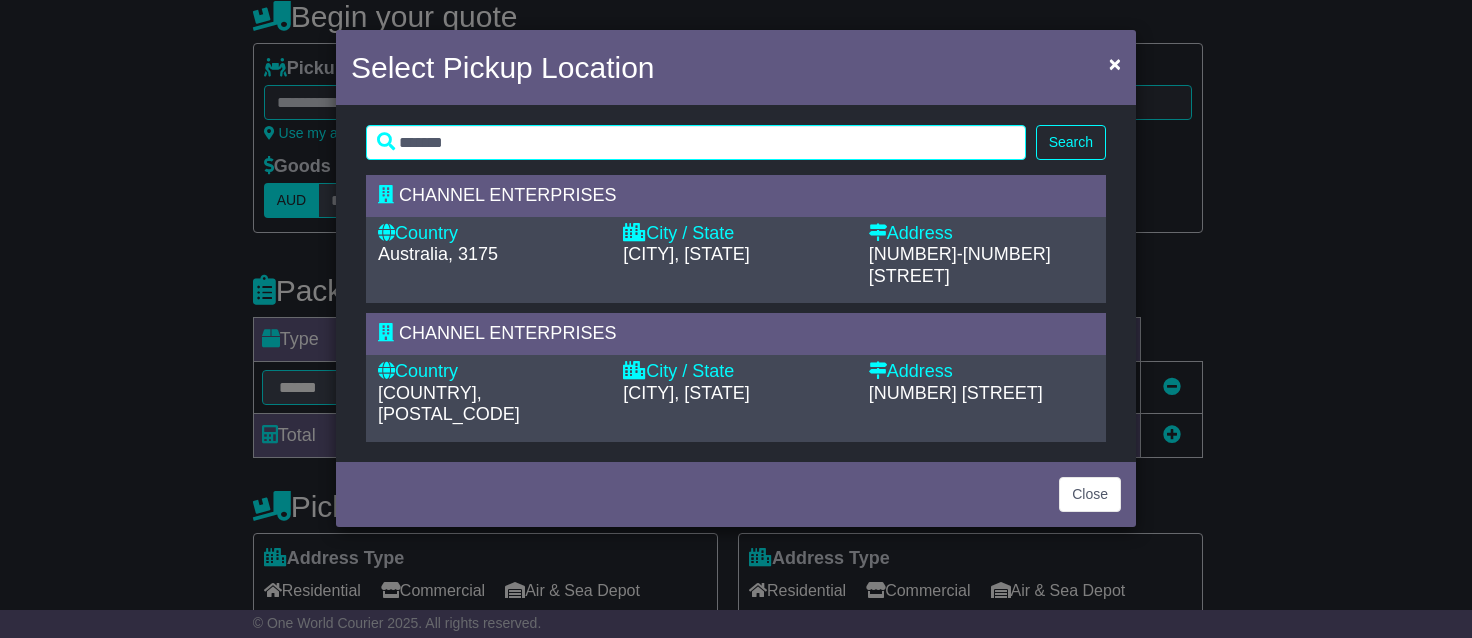 click on "CHANNEL ENTERPRISES" at bounding box center (507, 195) 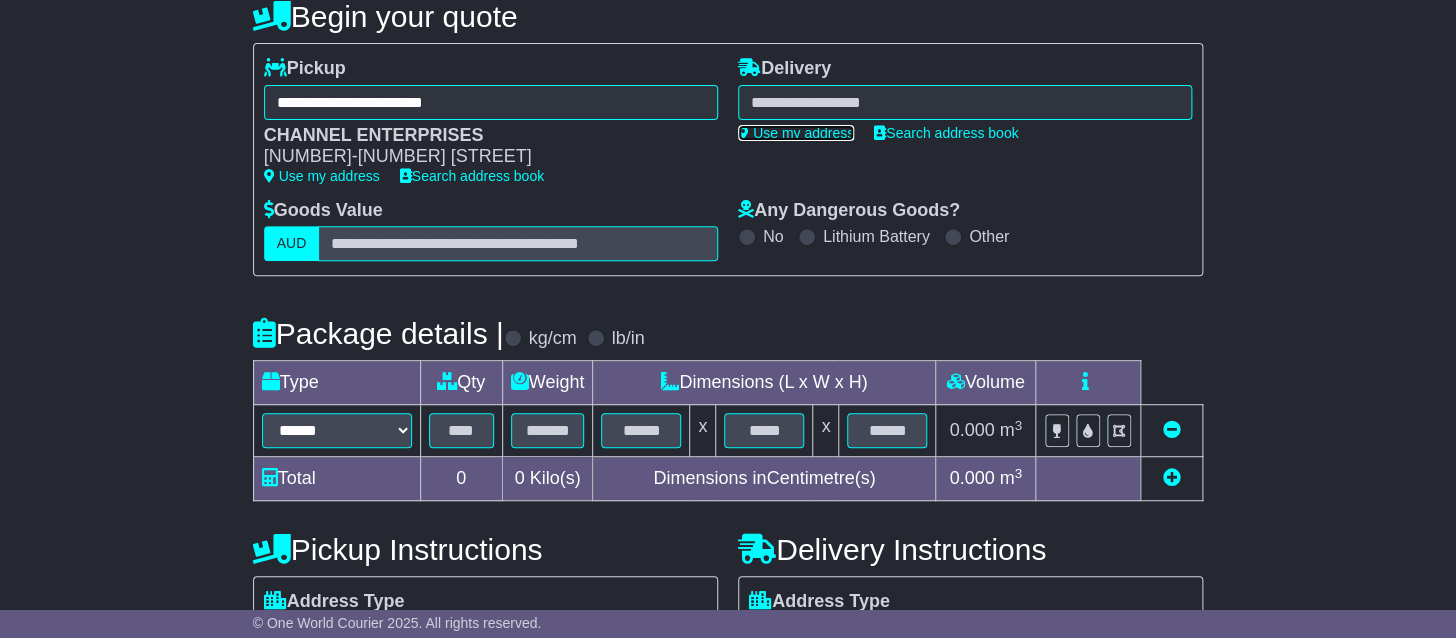 click on "Use my address" at bounding box center (796, 133) 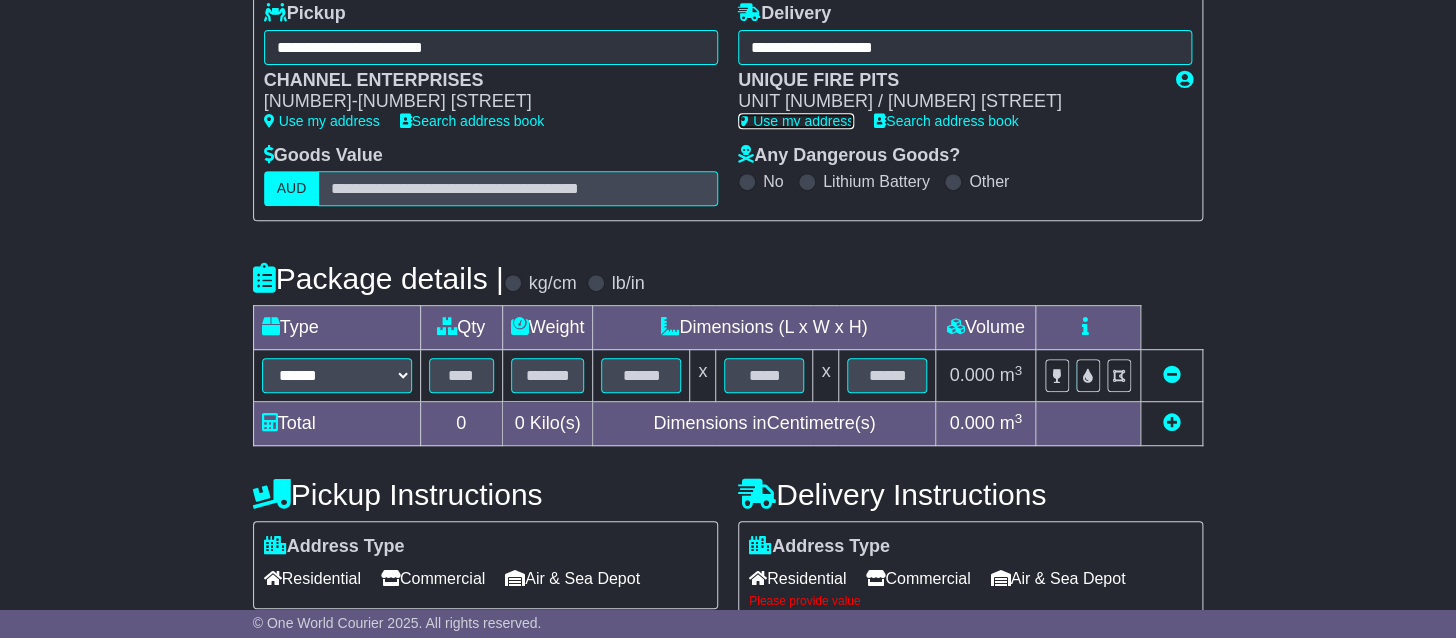 scroll, scrollTop: 317, scrollLeft: 0, axis: vertical 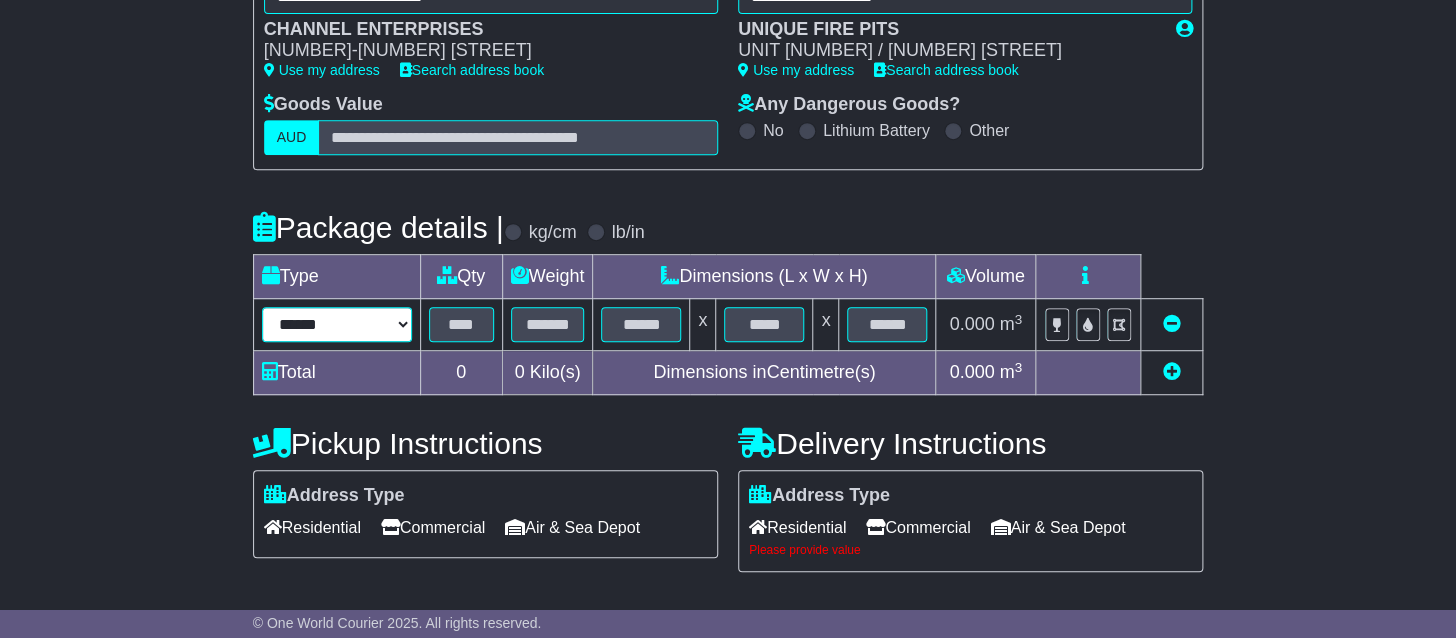 select on "****" 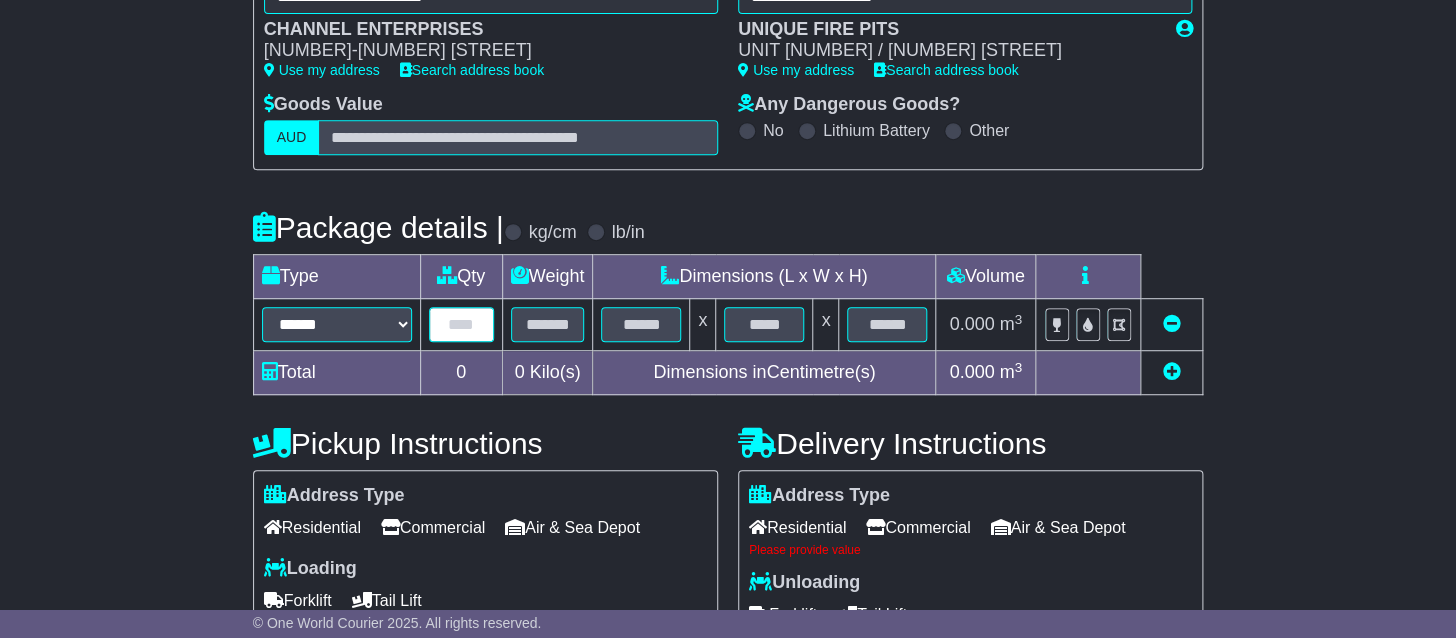 click at bounding box center [461, 324] 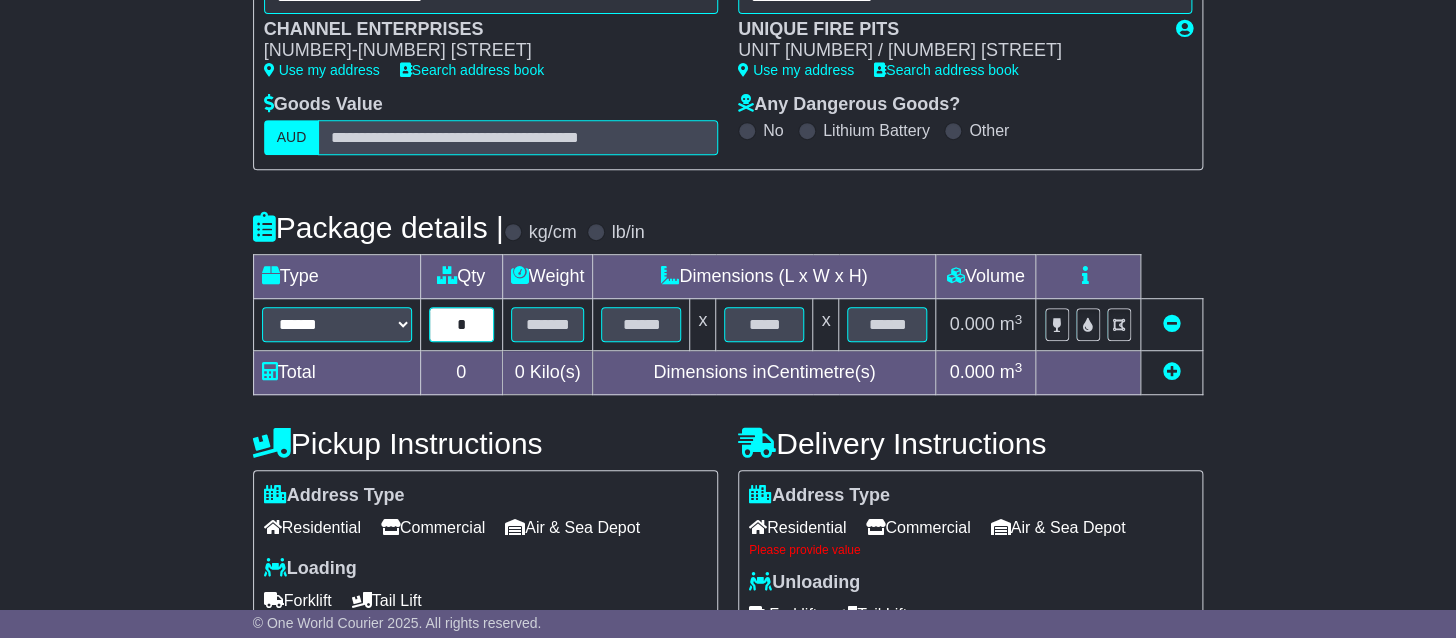 type on "*" 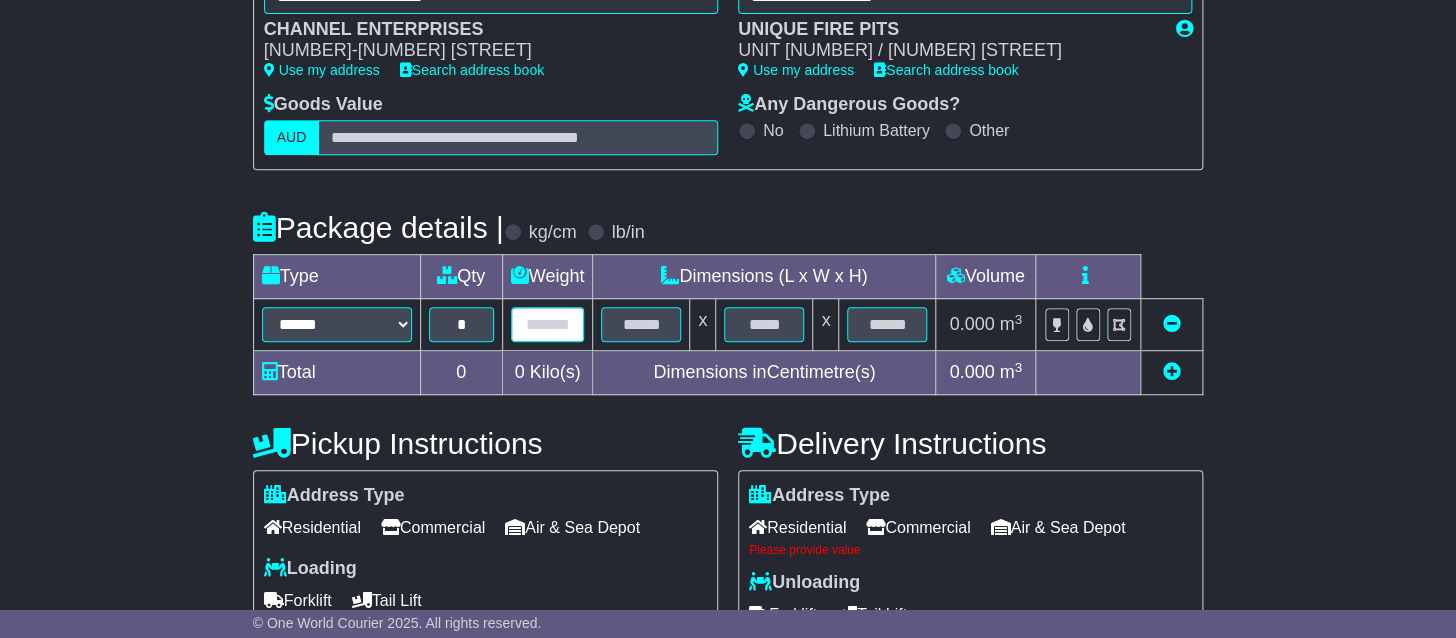 click at bounding box center [548, 324] 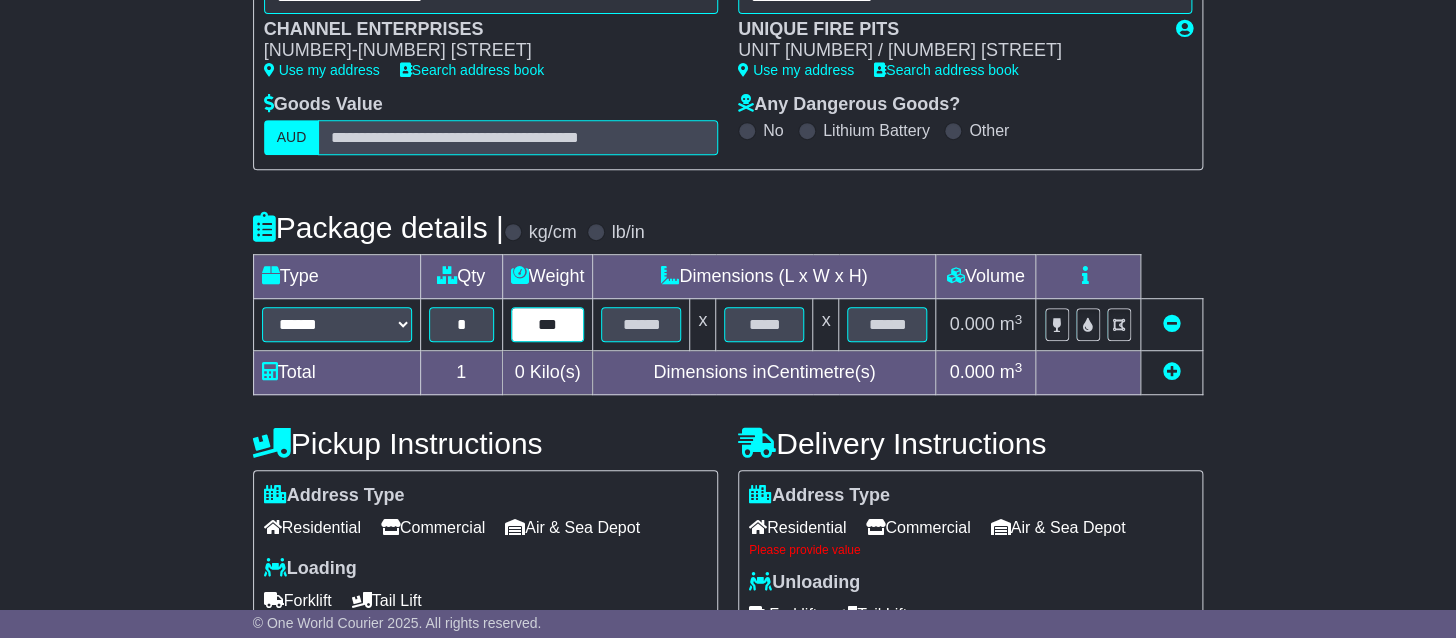 type on "***" 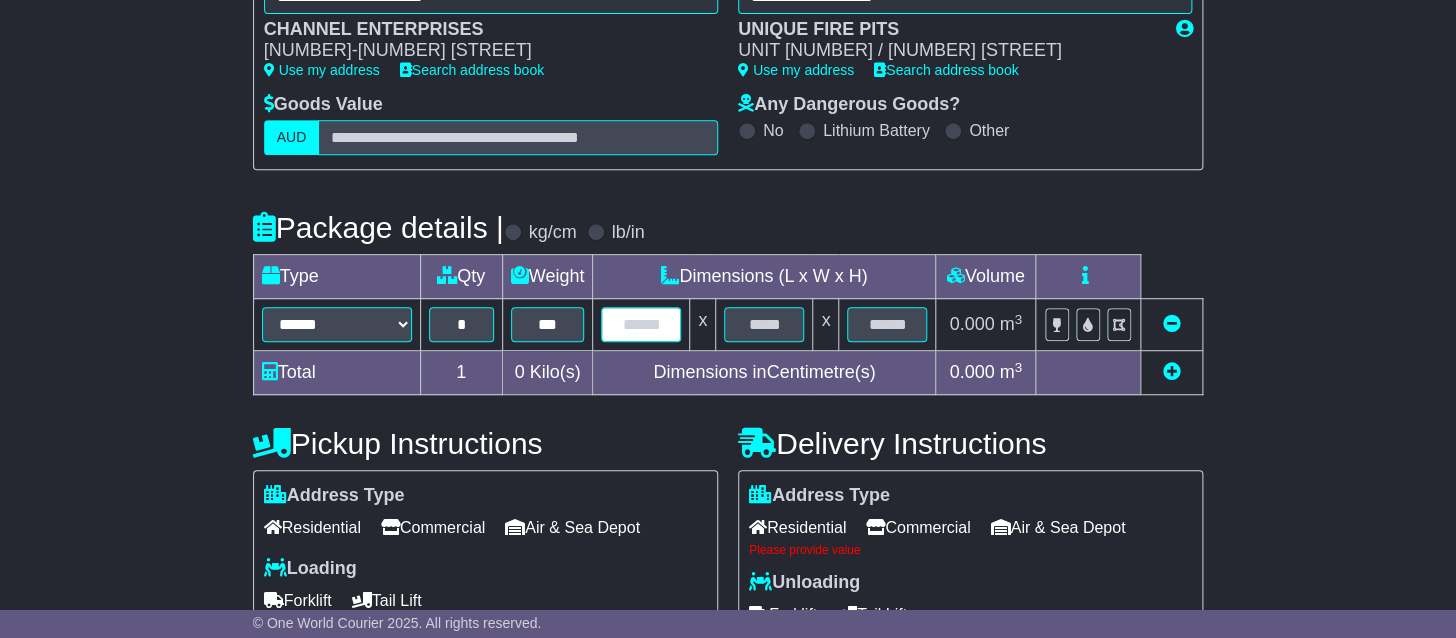 click at bounding box center [641, 324] 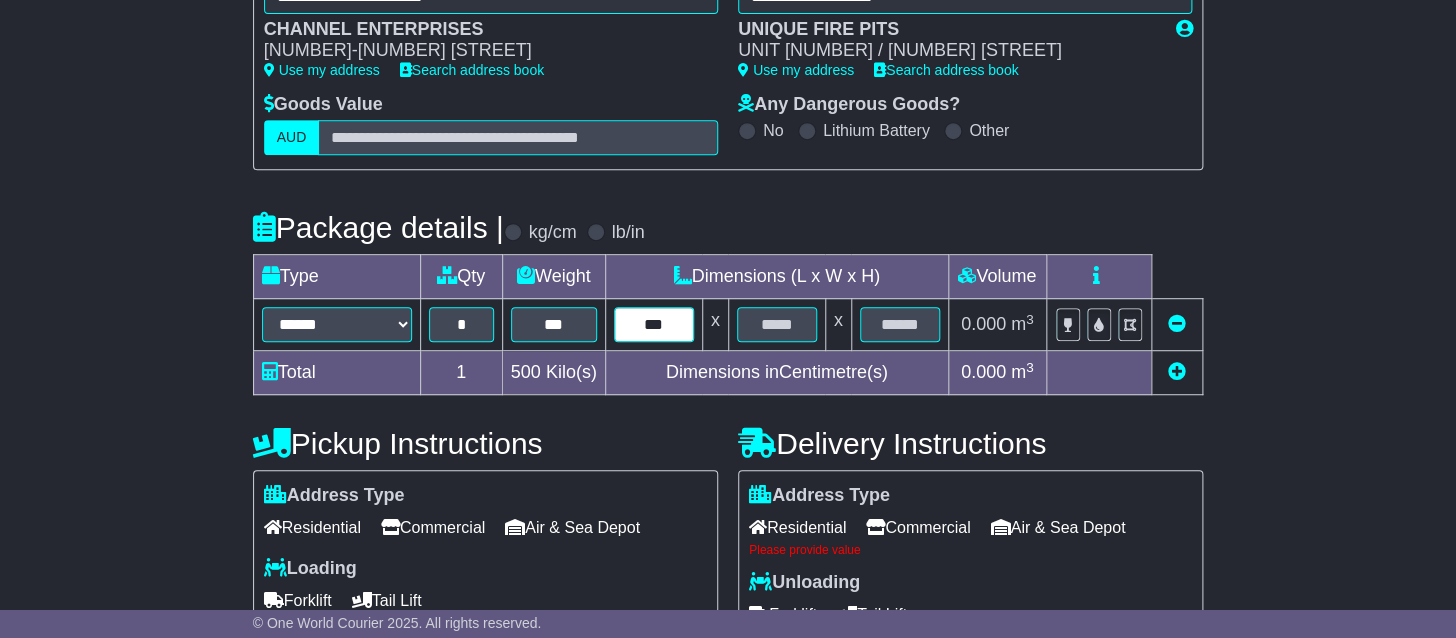 type on "***" 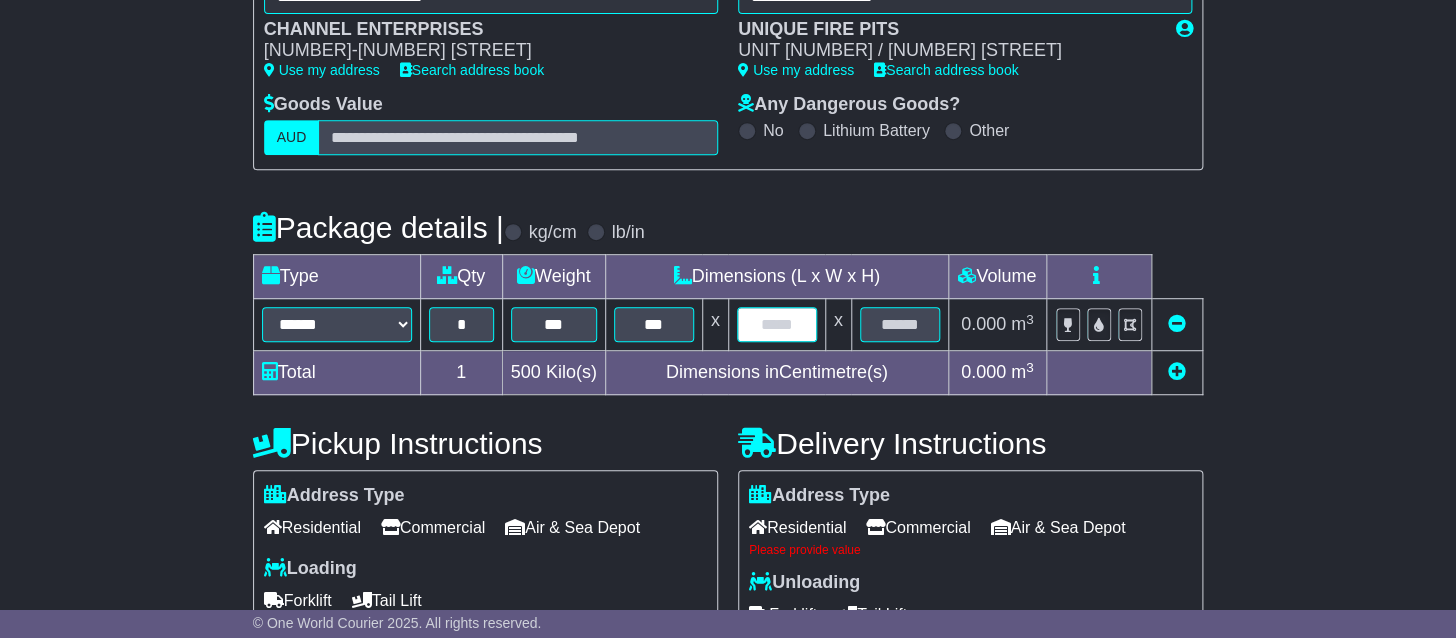 click at bounding box center [777, 324] 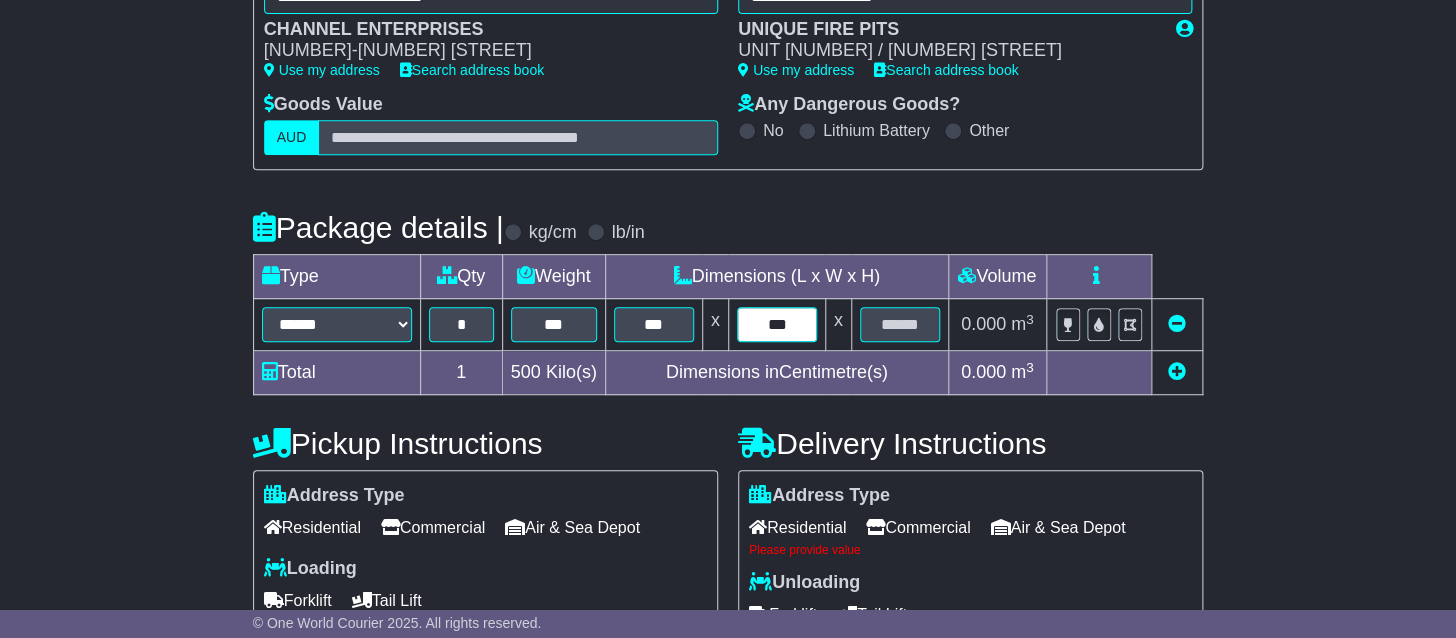 type on "***" 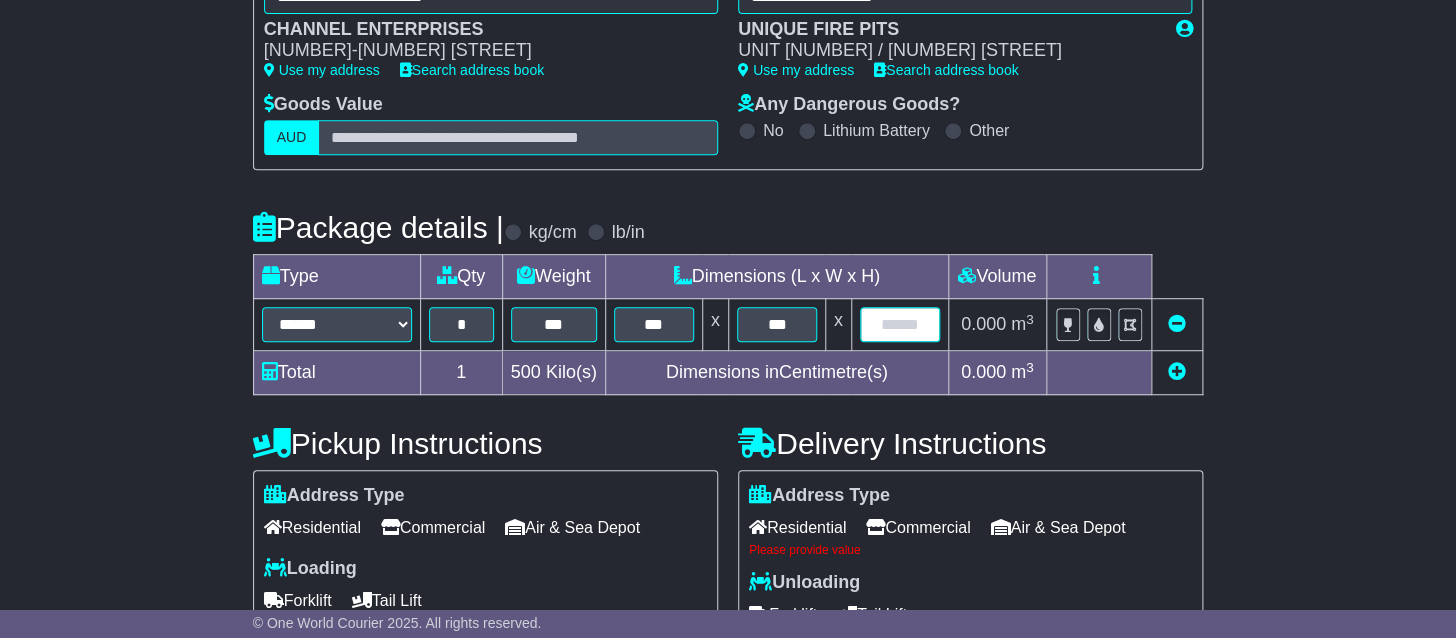 click at bounding box center (900, 324) 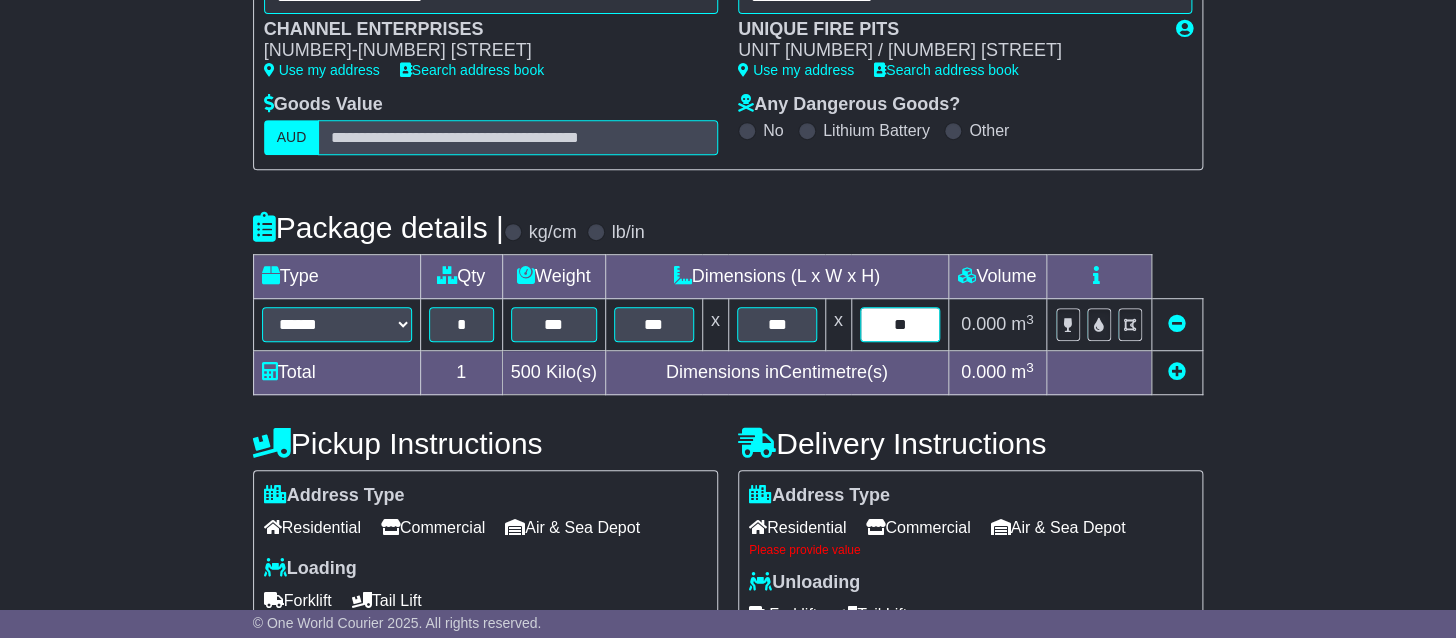 type on "**" 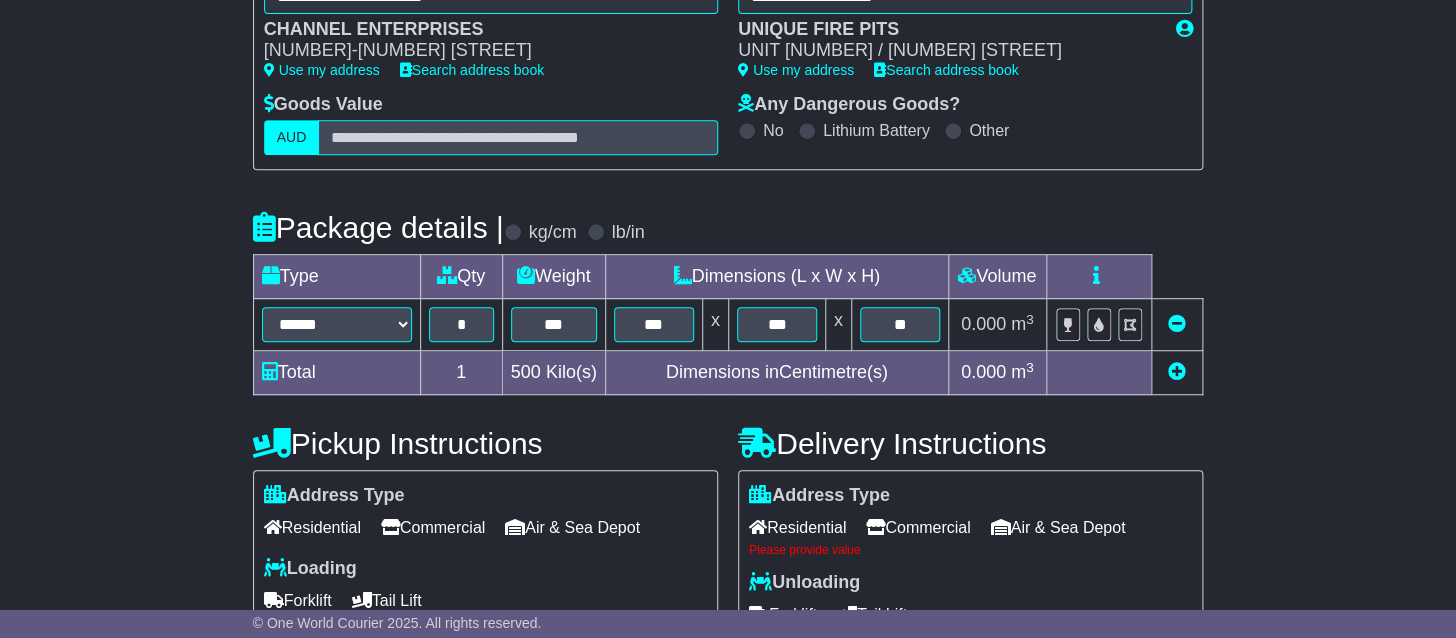 click on "**********" at bounding box center [728, 404] 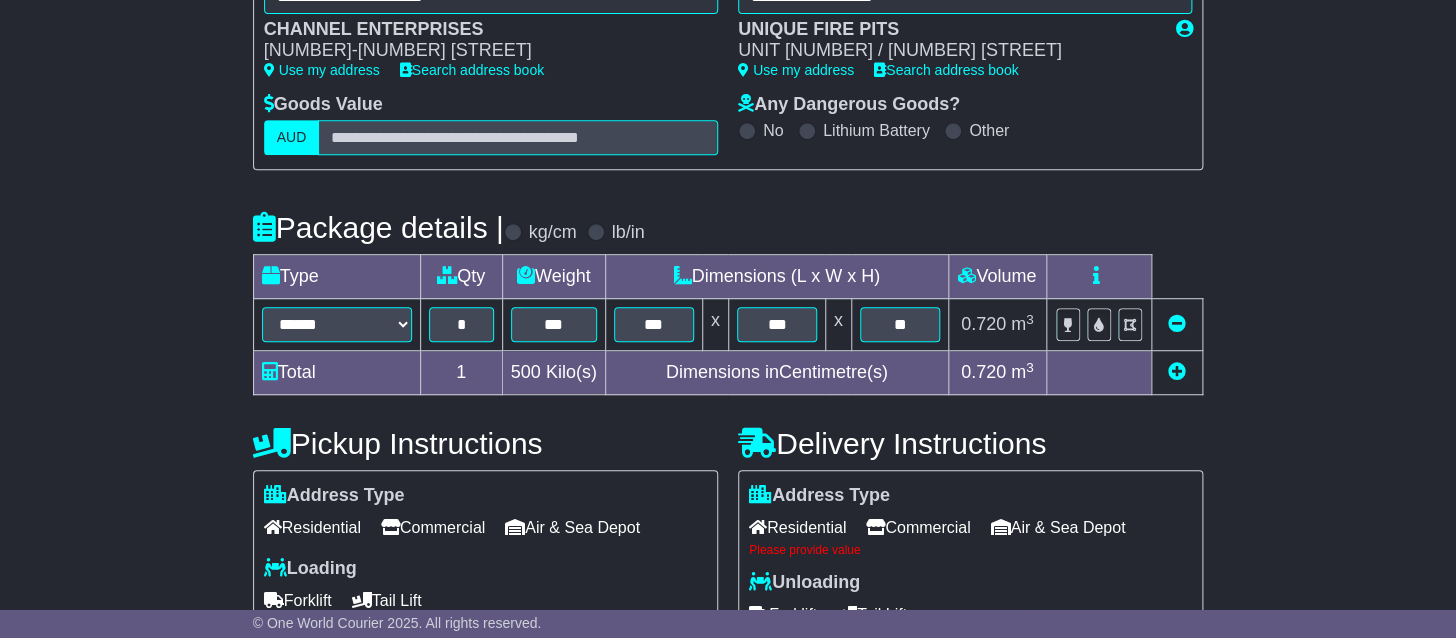 click on "Commercial" at bounding box center [918, 527] 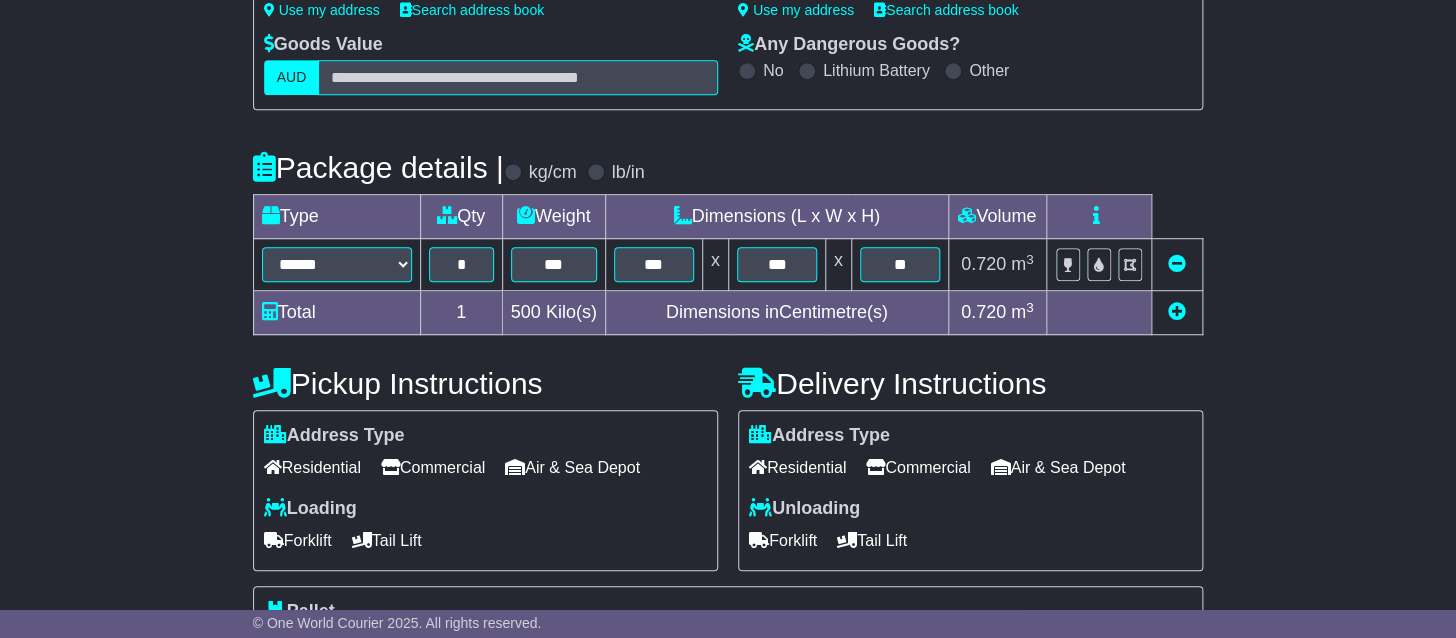scroll, scrollTop: 423, scrollLeft: 0, axis: vertical 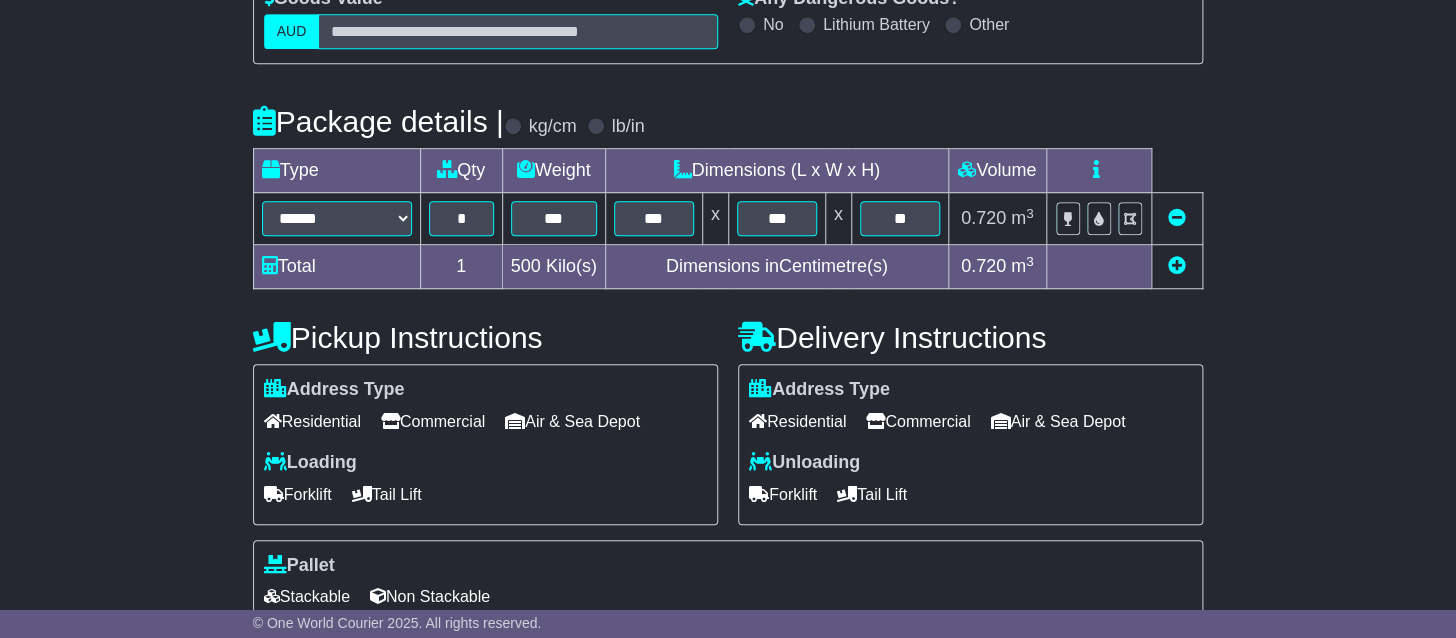 click on "Forklift" at bounding box center (783, 494) 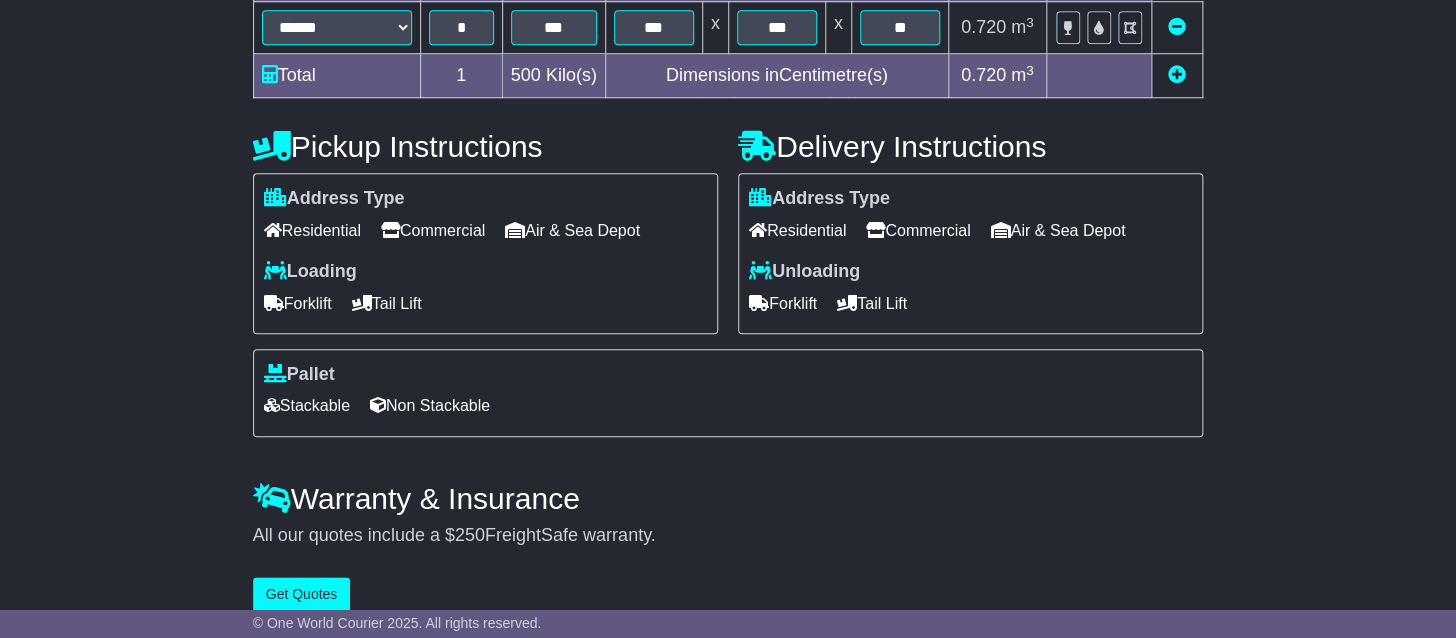 scroll, scrollTop: 634, scrollLeft: 0, axis: vertical 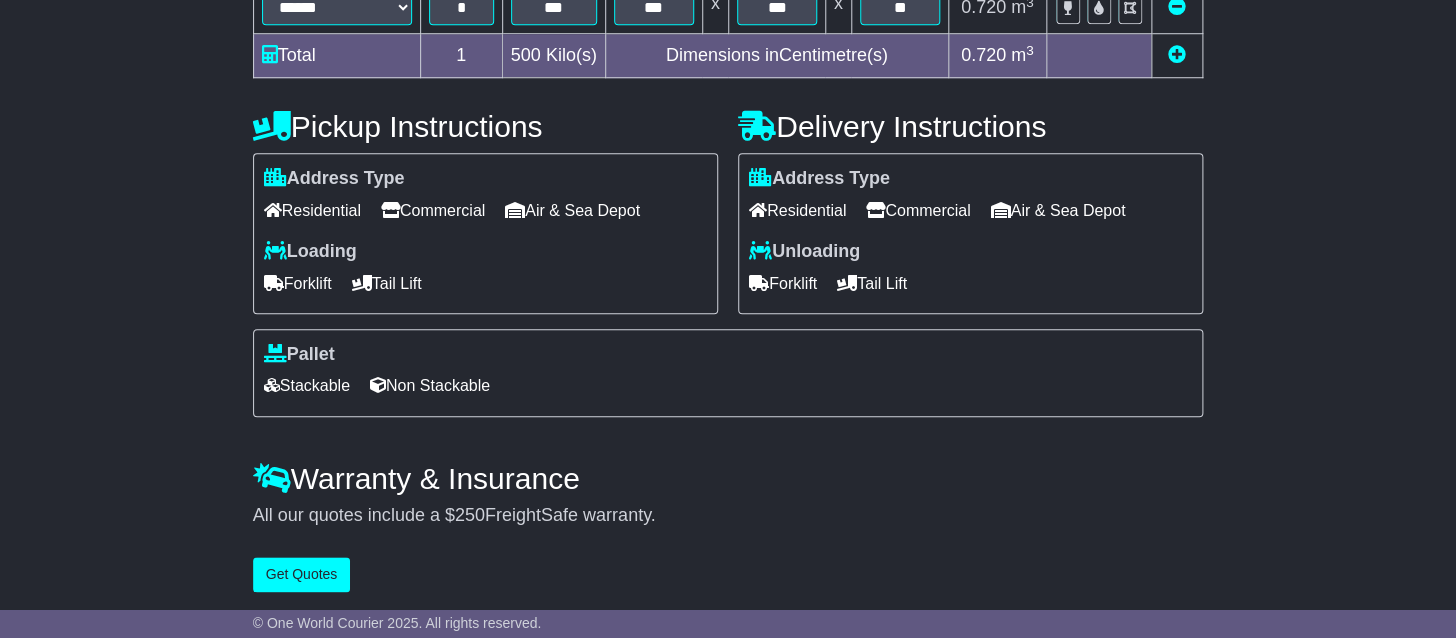 click on "Non Stackable" at bounding box center [430, 385] 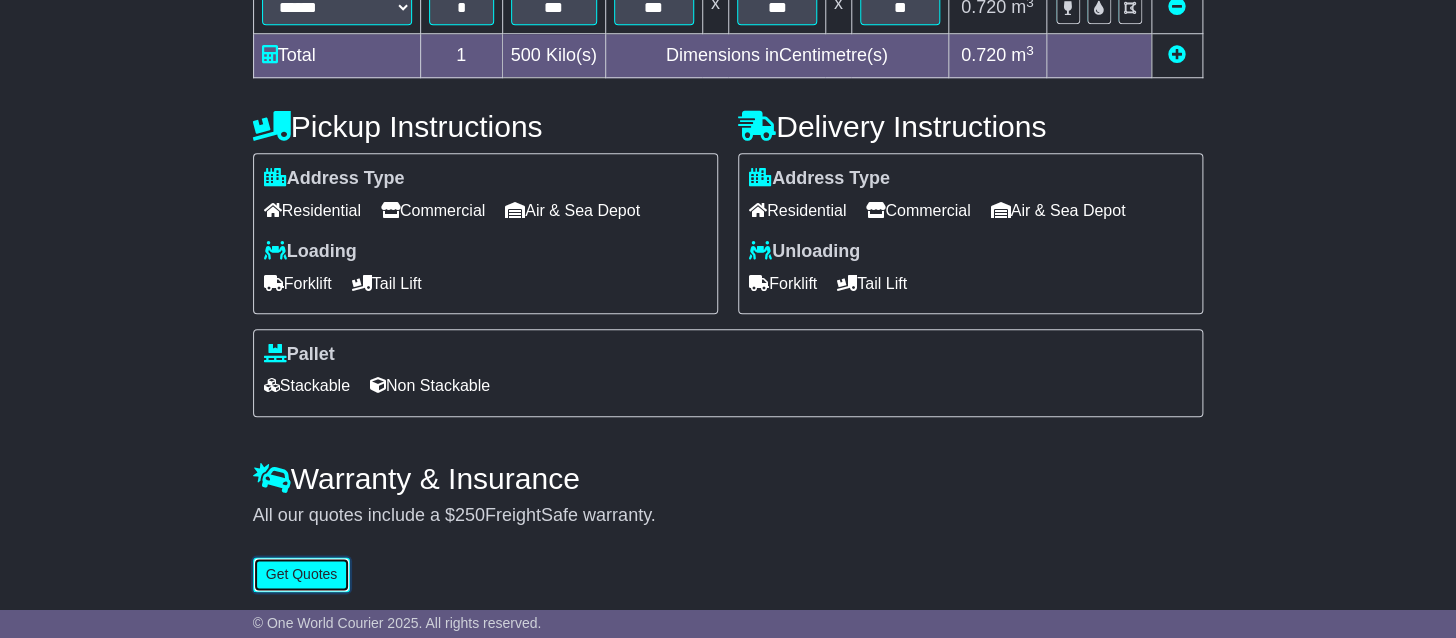 click on "Get Quotes" at bounding box center [302, 574] 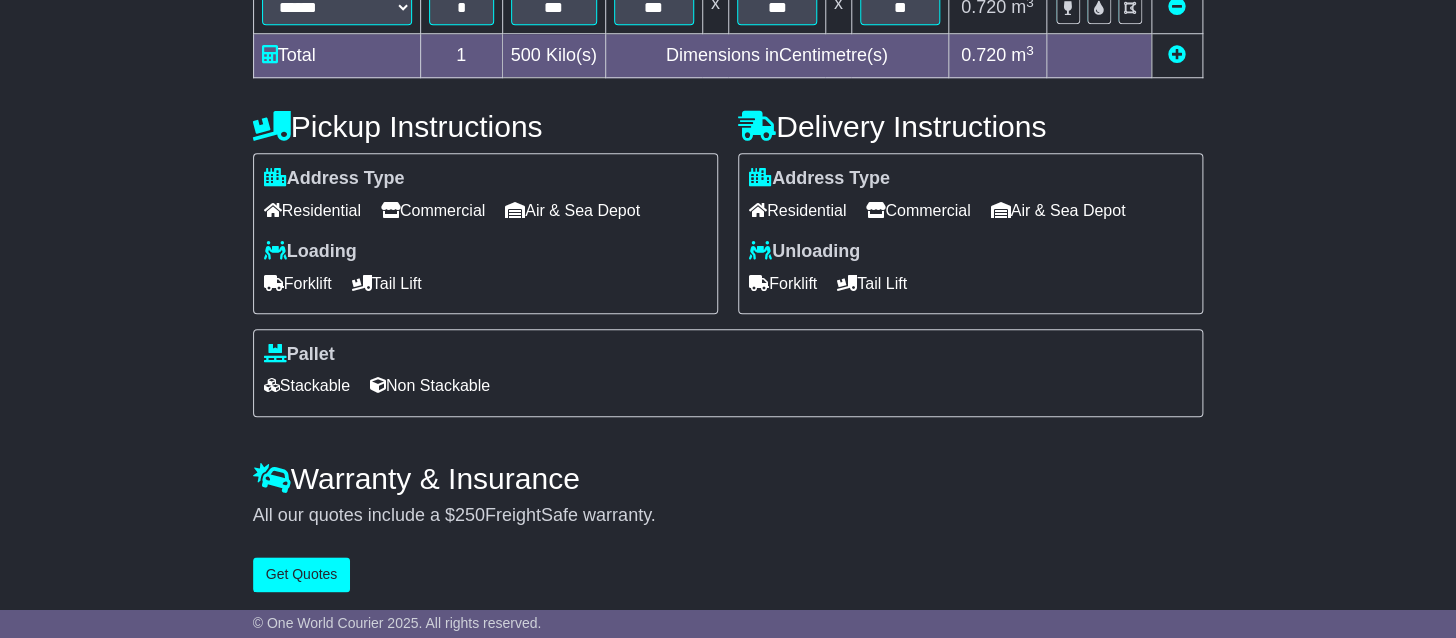 scroll, scrollTop: 0, scrollLeft: 0, axis: both 